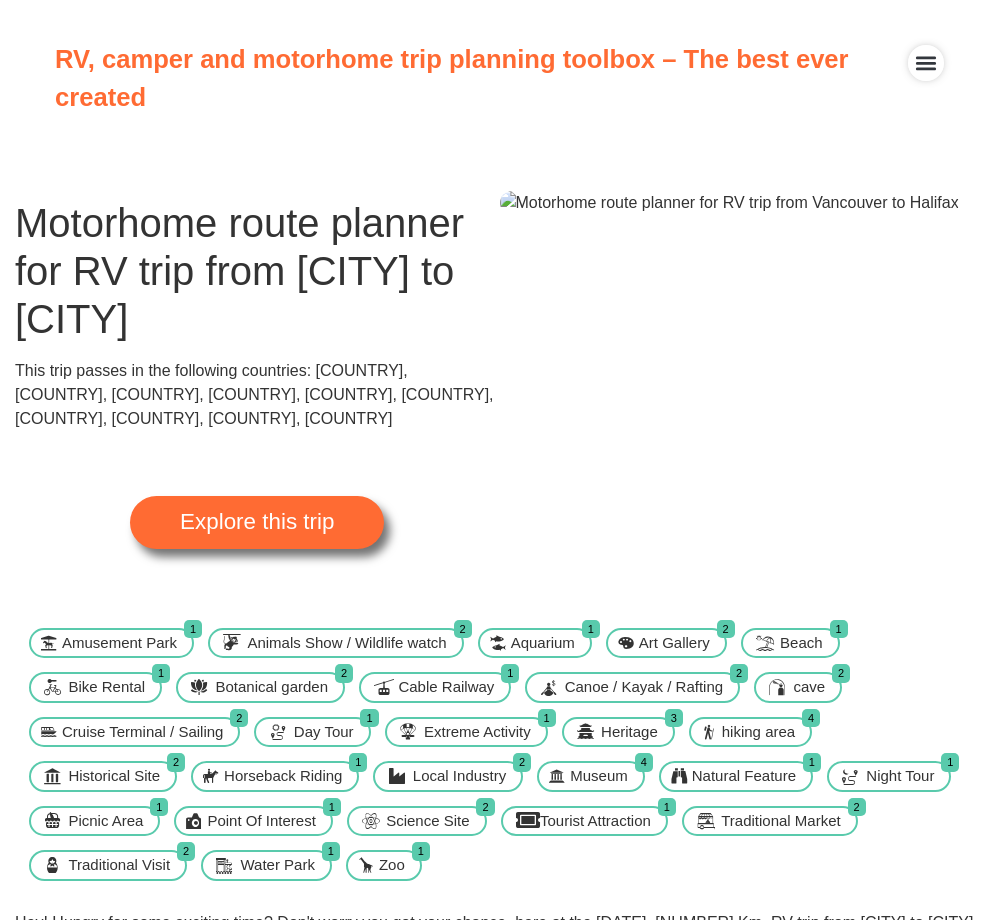 scroll, scrollTop: 0, scrollLeft: 0, axis: both 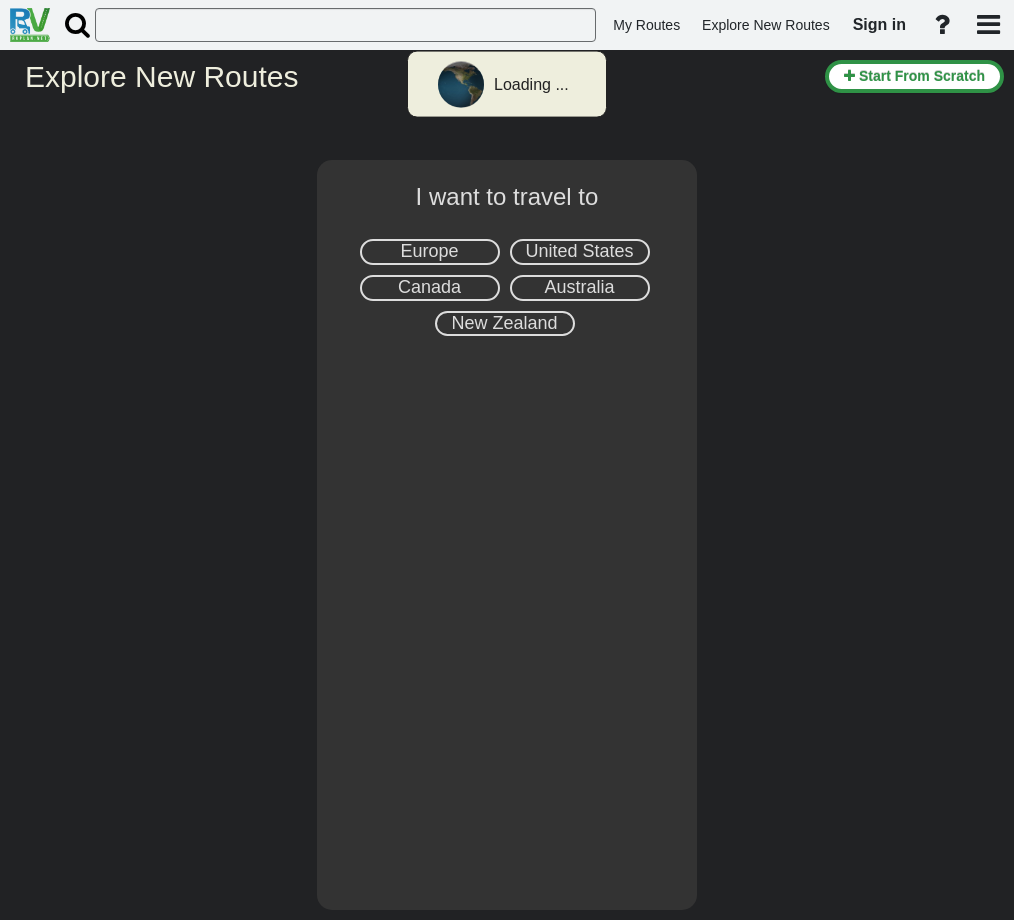 select on "number:8" 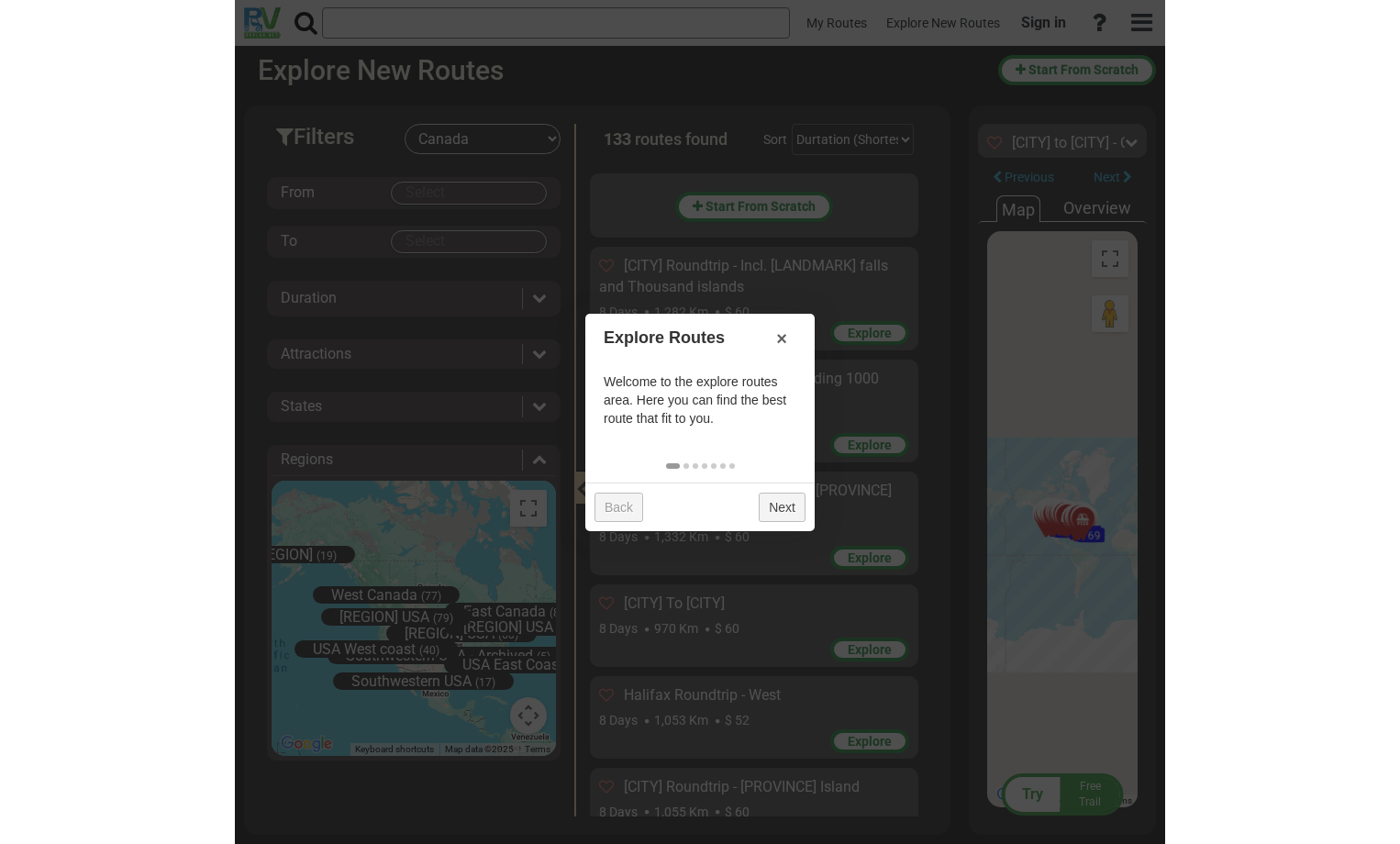 scroll, scrollTop: 12484, scrollLeft: 0, axis: vertical 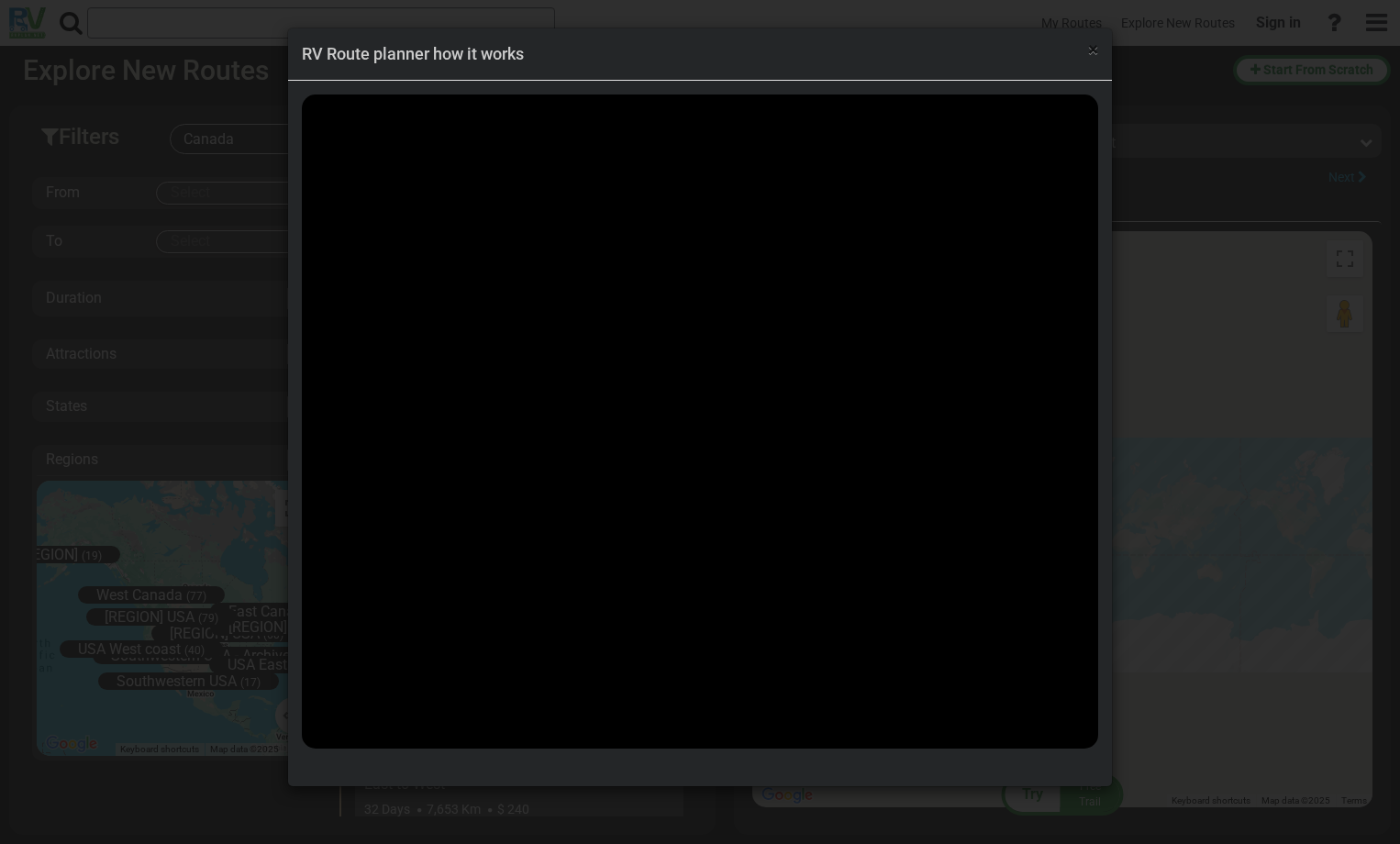 click on "×" at bounding box center (1093, 50) 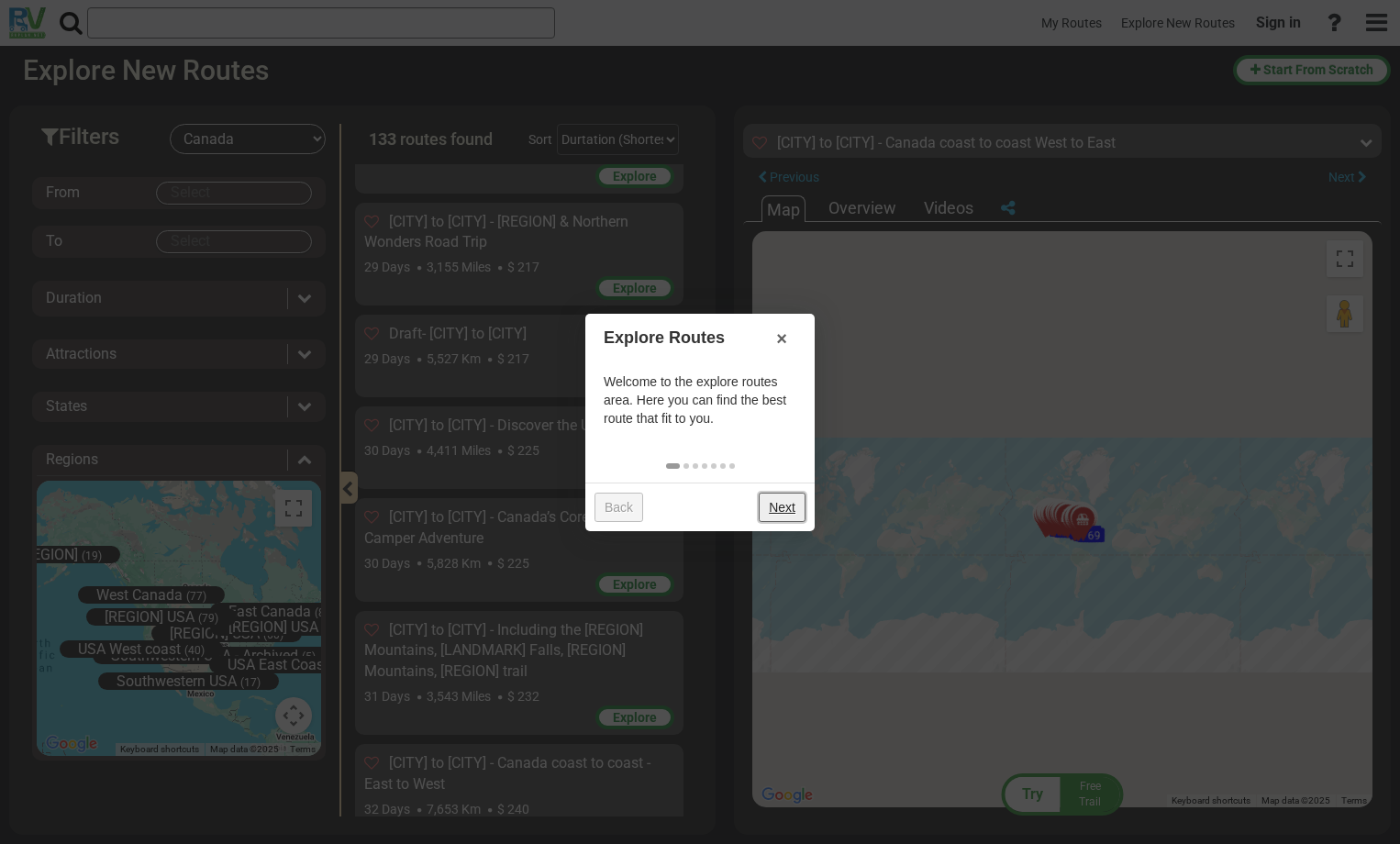 click on "Next" at bounding box center [782, 507] 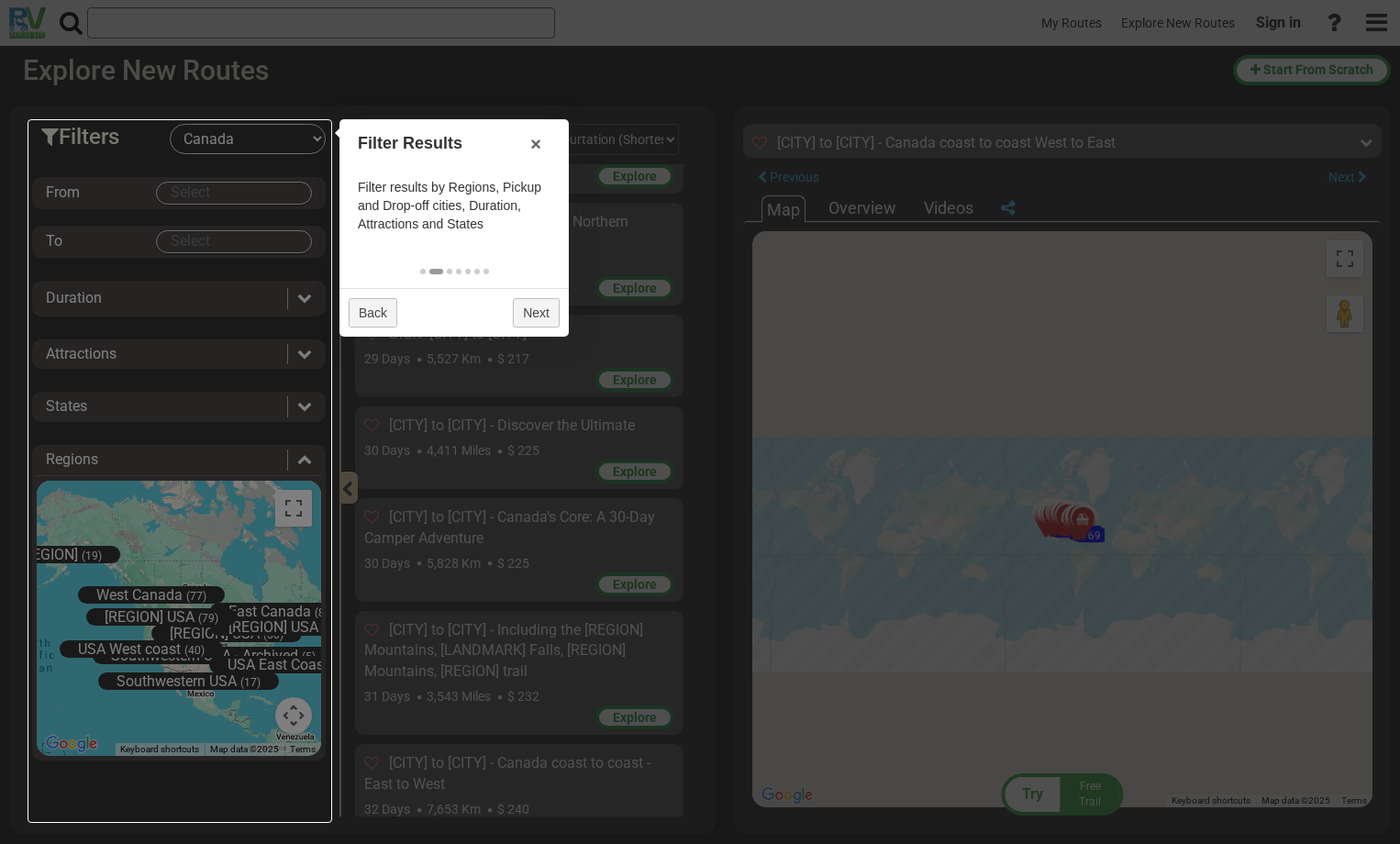click at bounding box center [180, 471] 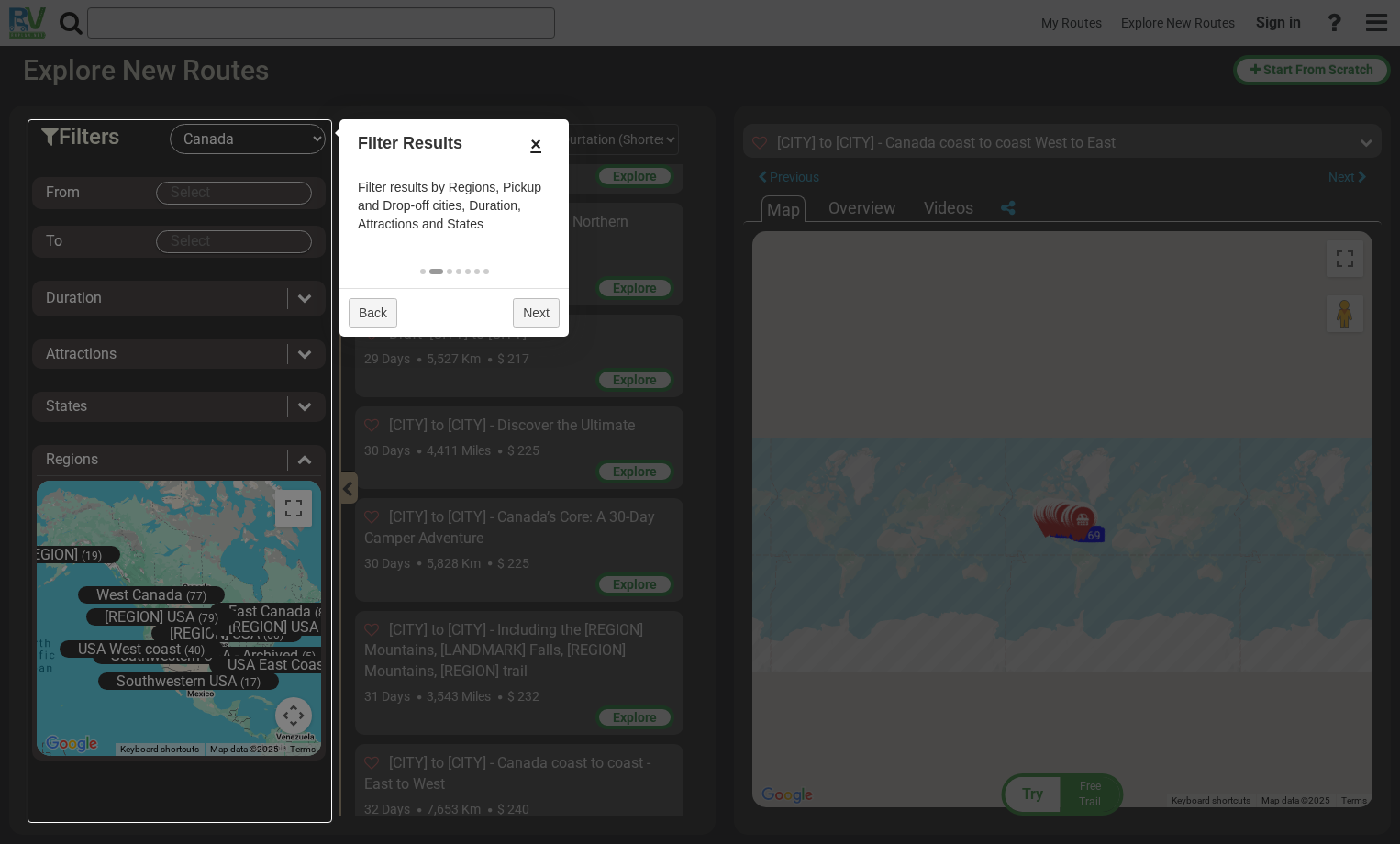 click on "×" at bounding box center [536, 144] 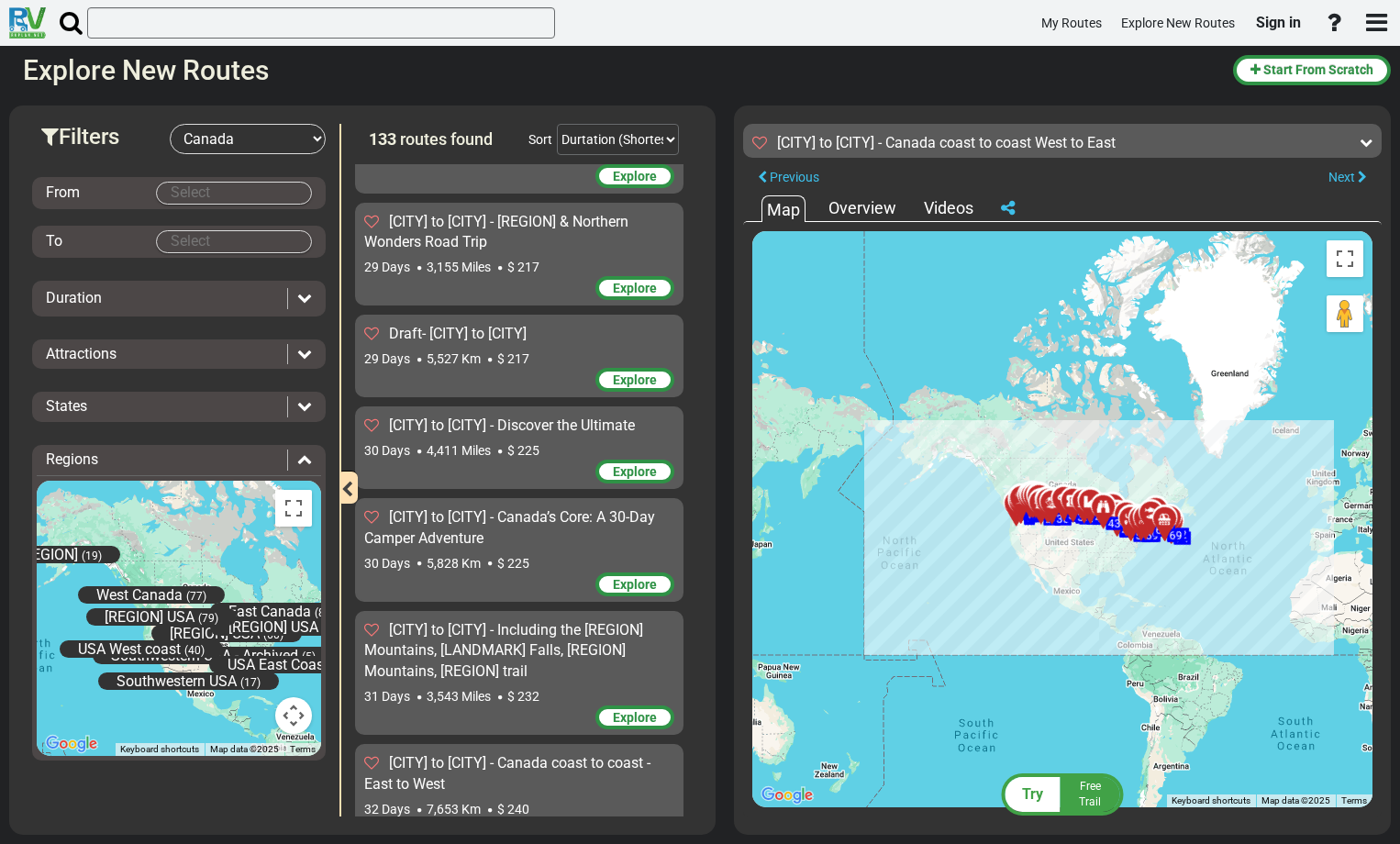 drag, startPoint x: 883, startPoint y: 623, endPoint x: 1107, endPoint y: 602, distance: 224.98222 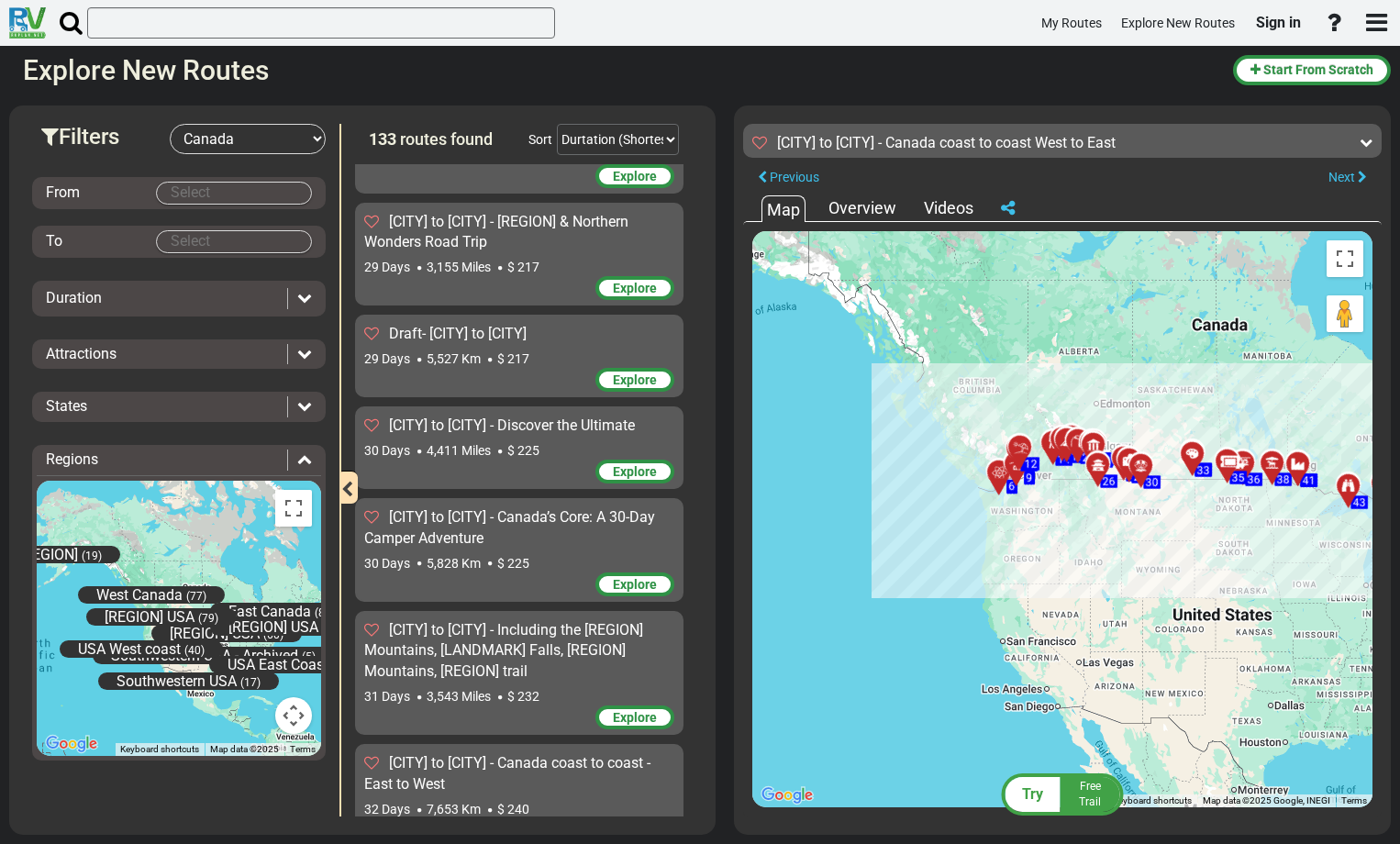 drag, startPoint x: 971, startPoint y: 356, endPoint x: 1223, endPoint y: 622, distance: 366.4151 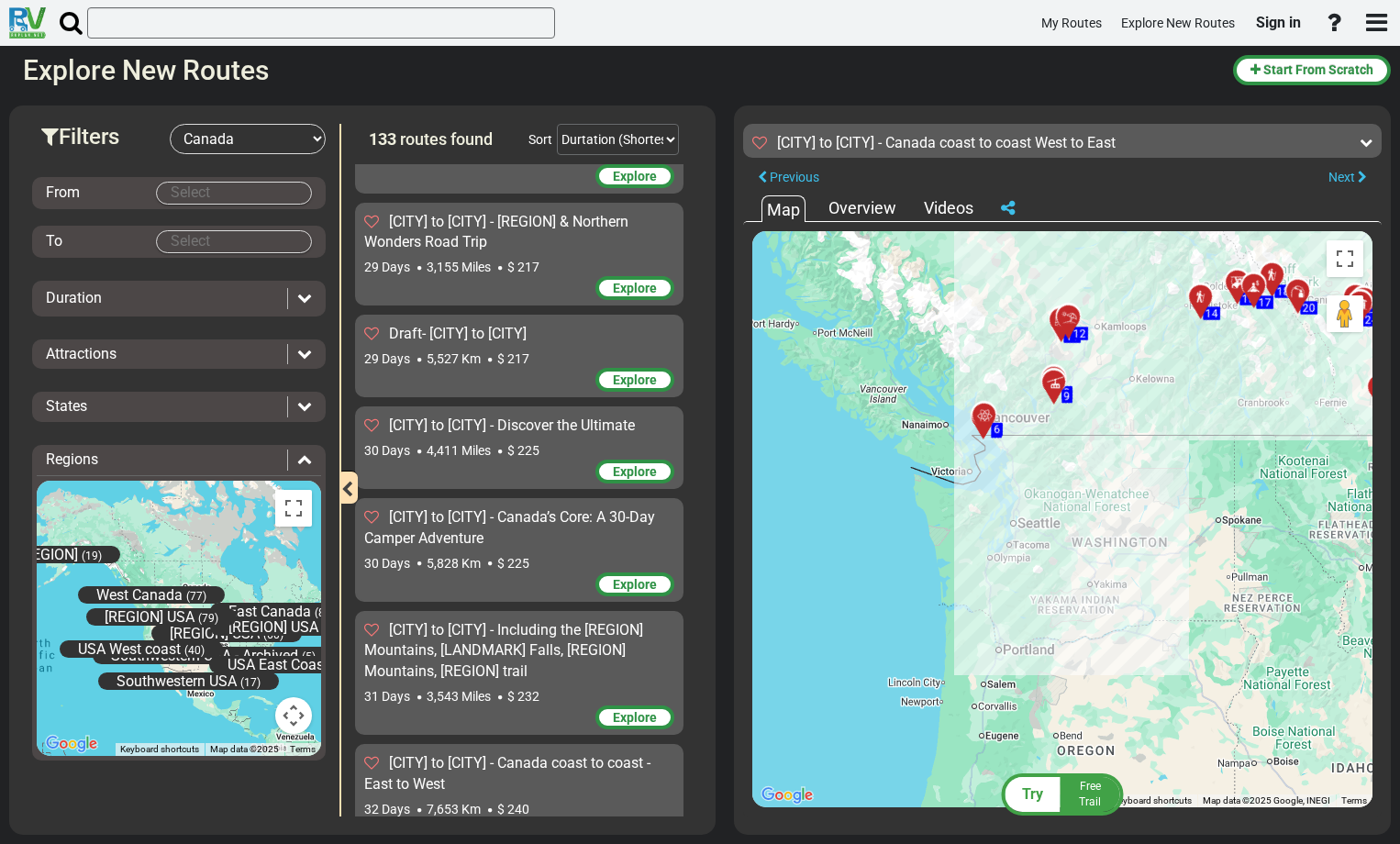 drag, startPoint x: 990, startPoint y: 431, endPoint x: 1275, endPoint y: 740, distance: 420.36413 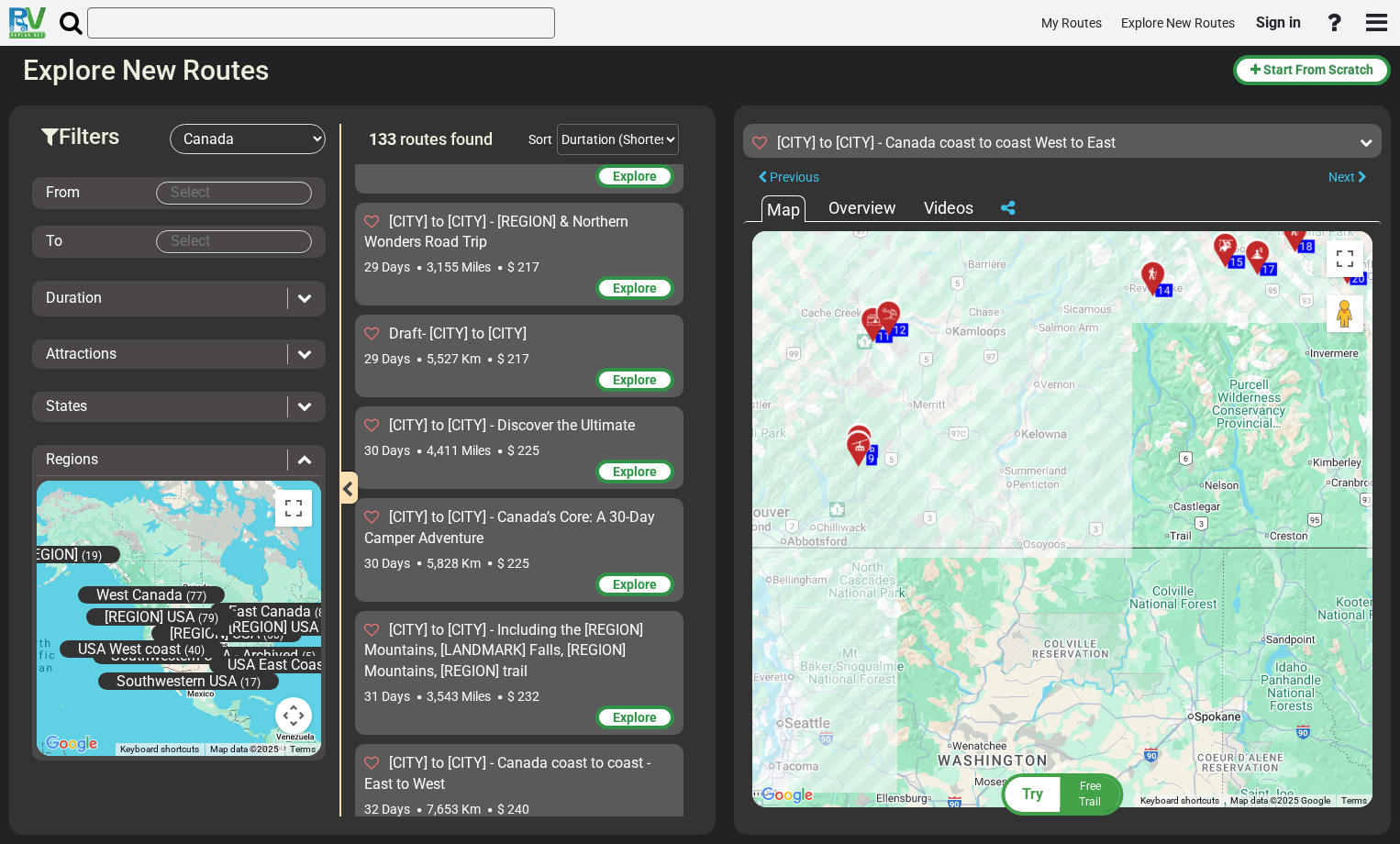 drag, startPoint x: 1253, startPoint y: 469, endPoint x: 1114, endPoint y: 672, distance: 246.02845 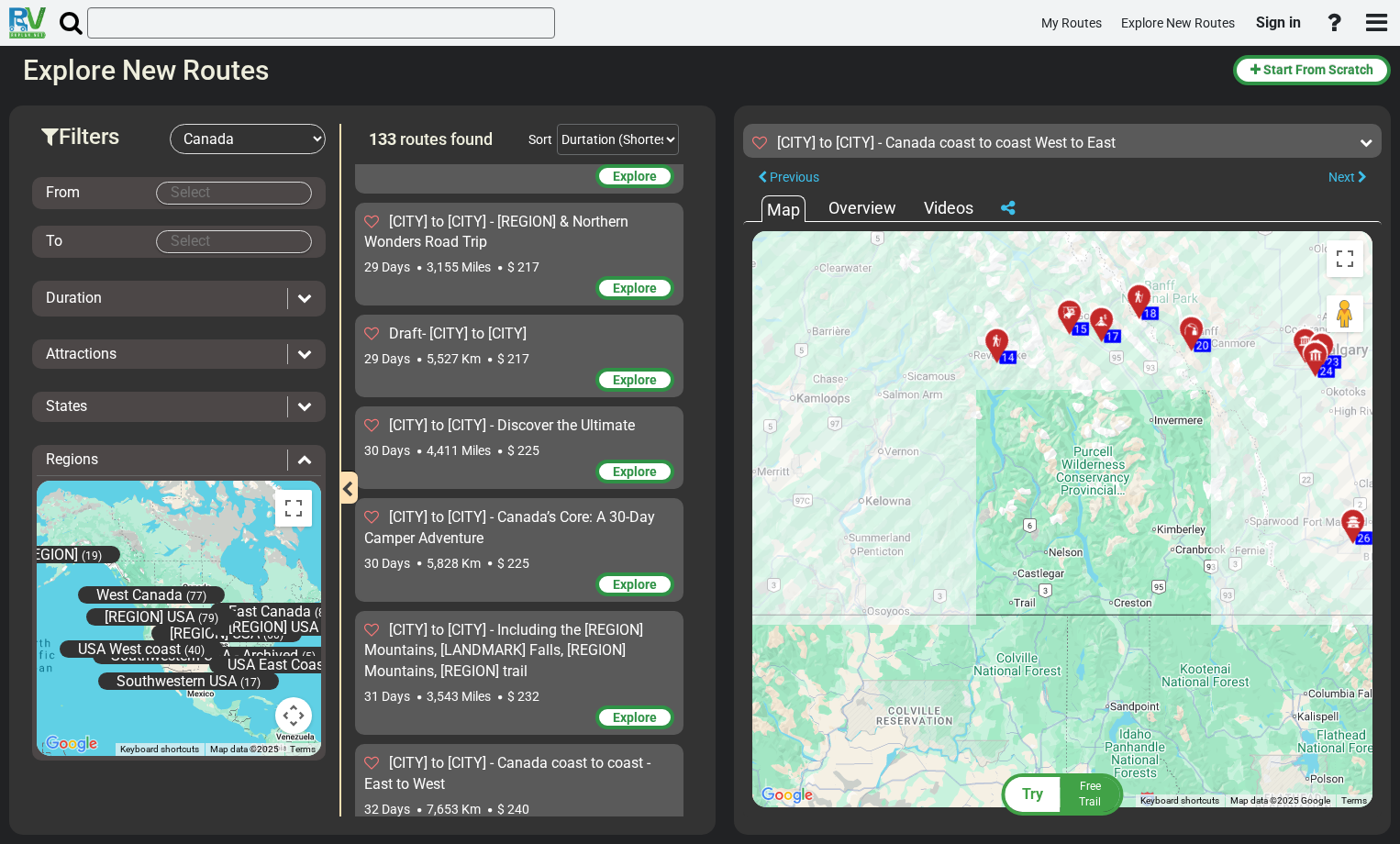 drag, startPoint x: 1324, startPoint y: 505, endPoint x: 1162, endPoint y: 557, distance: 170.14112 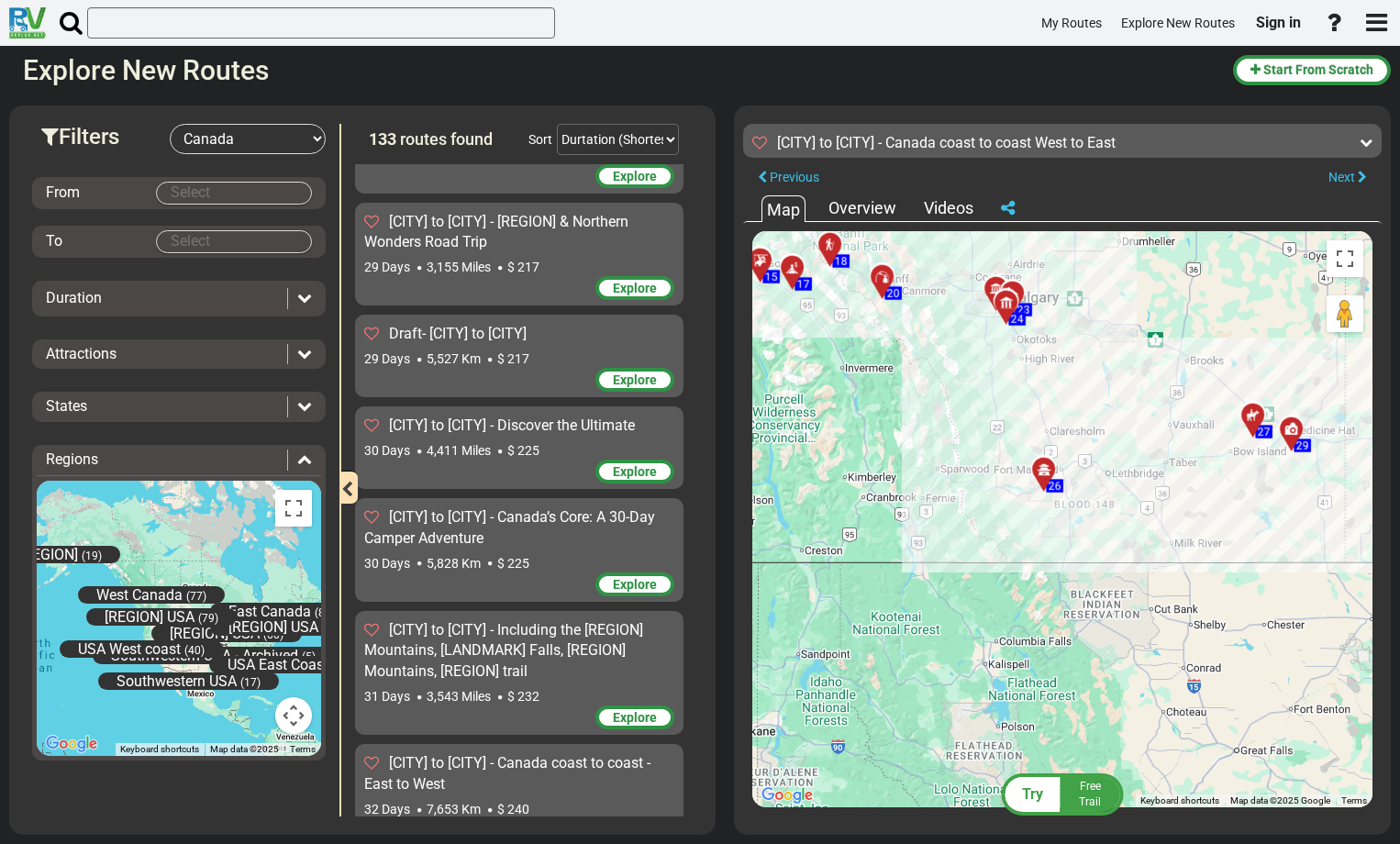 drag, startPoint x: 1228, startPoint y: 550, endPoint x: 917, endPoint y: 497, distance: 315.48376 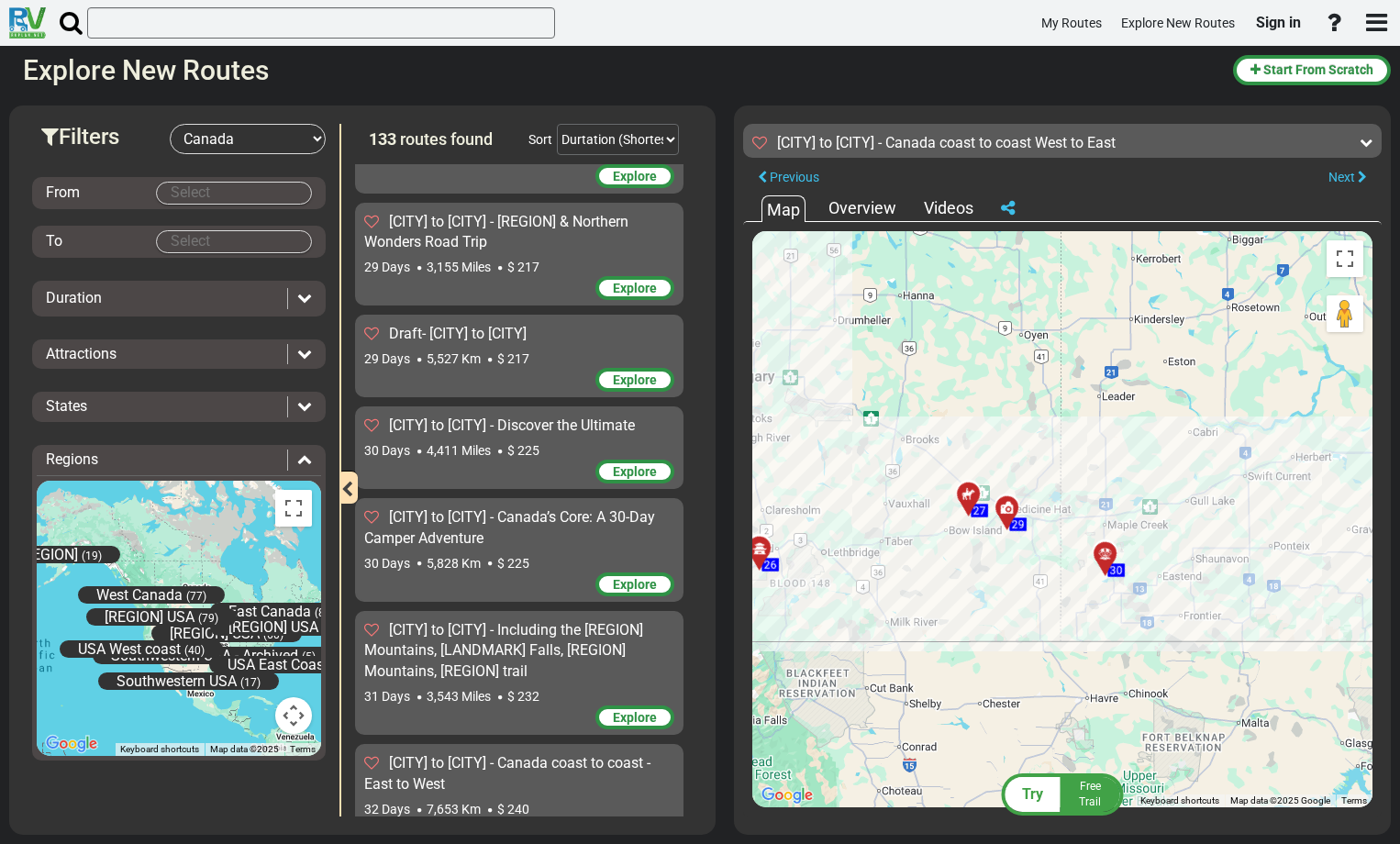 drag, startPoint x: 1192, startPoint y: 500, endPoint x: 887, endPoint y: 579, distance: 315.06507 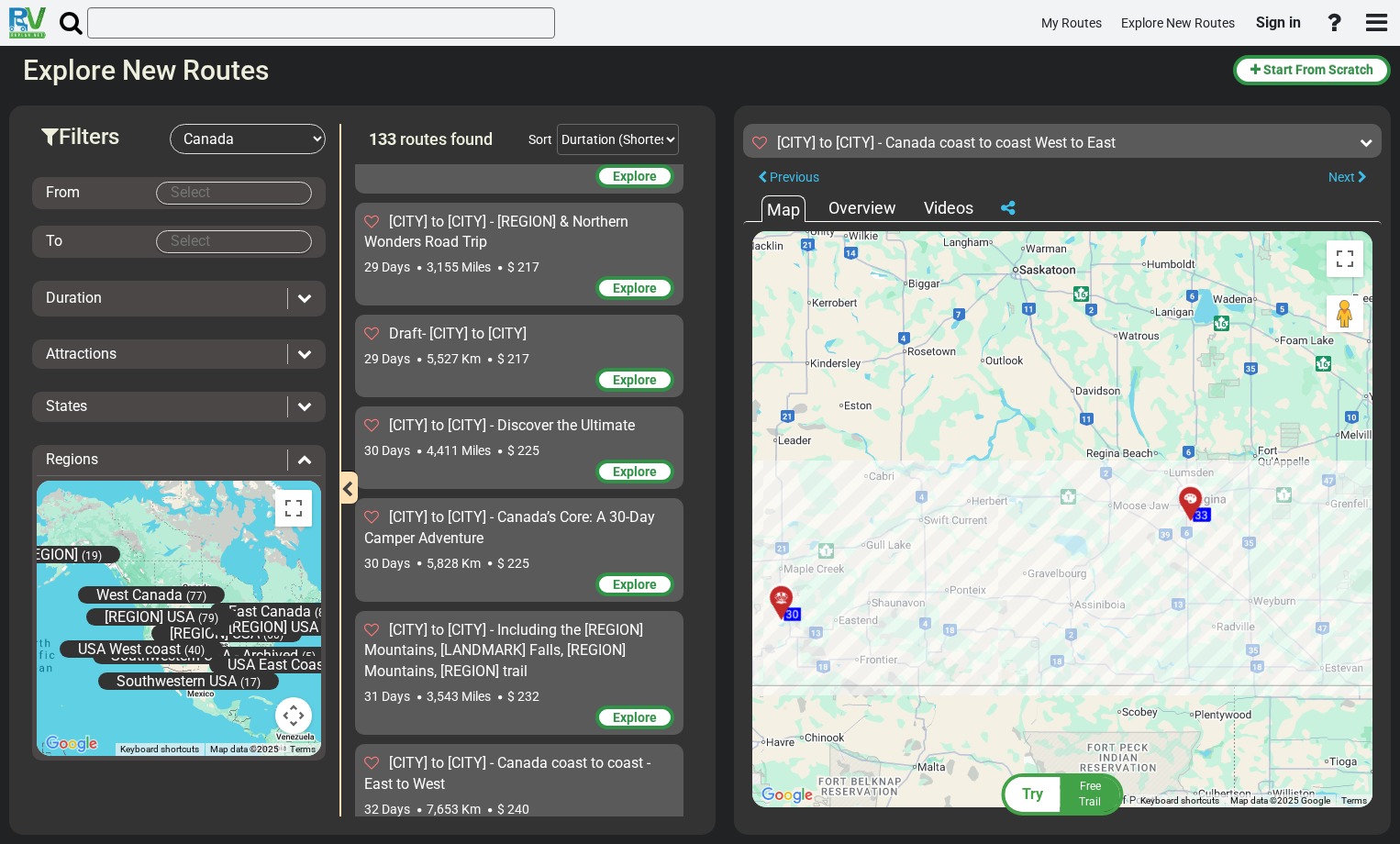 drag, startPoint x: 1264, startPoint y: 533, endPoint x: 925, endPoint y: 572, distance: 341.23599 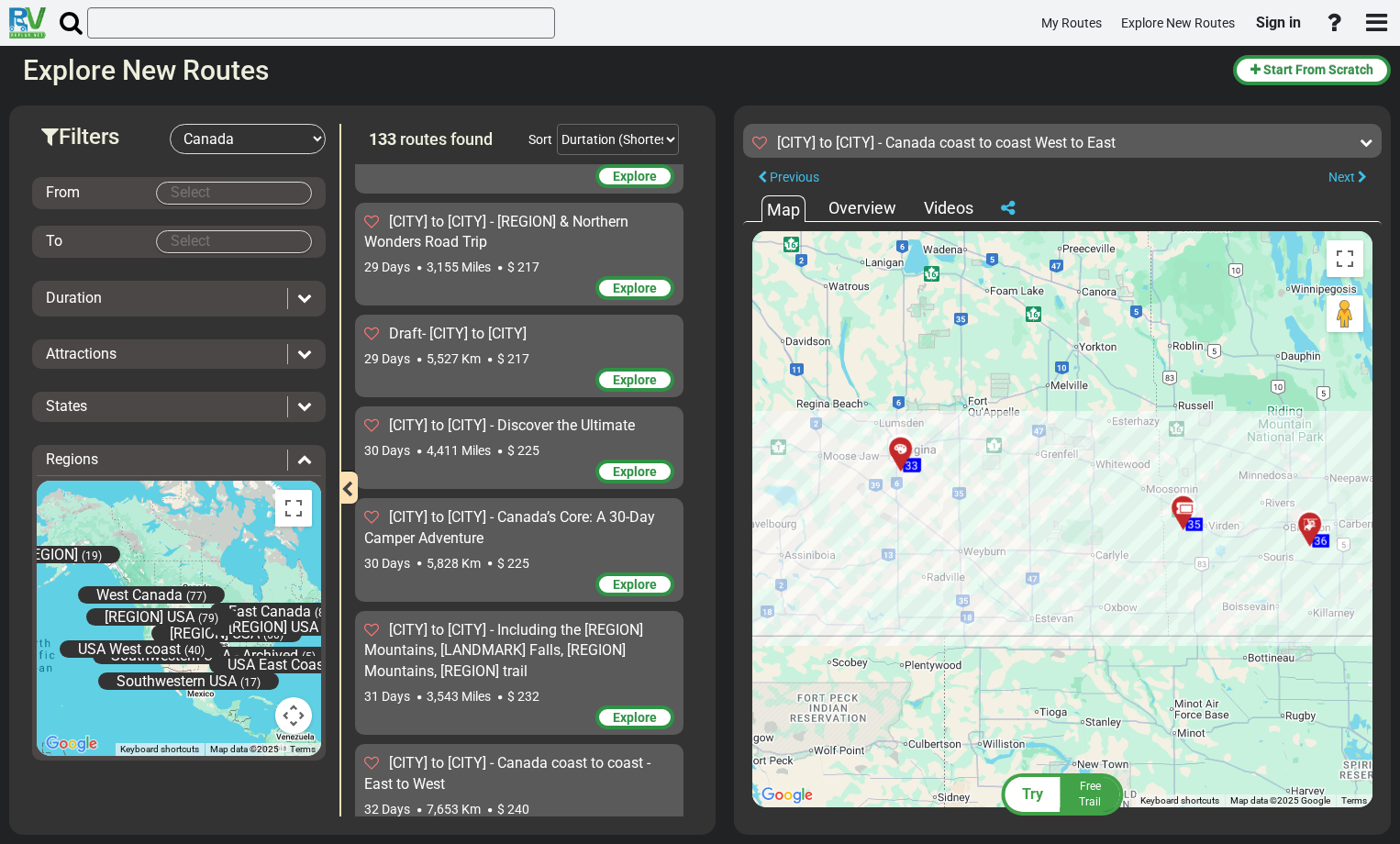 drag, startPoint x: 1314, startPoint y: 551, endPoint x: 1016, endPoint y: 493, distance: 303.5918 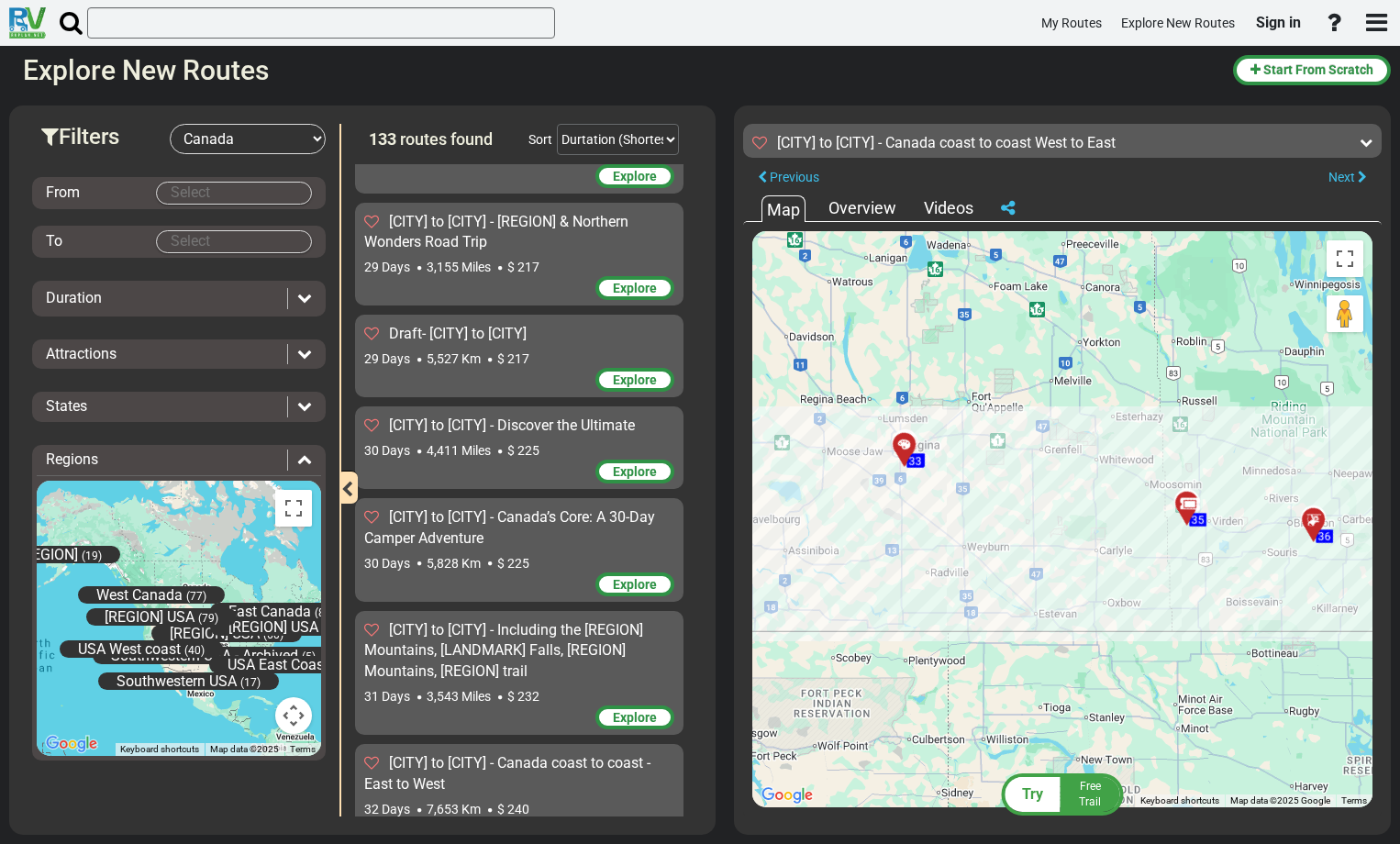 drag, startPoint x: 1284, startPoint y: 558, endPoint x: 1340, endPoint y: 579, distance: 59.808026 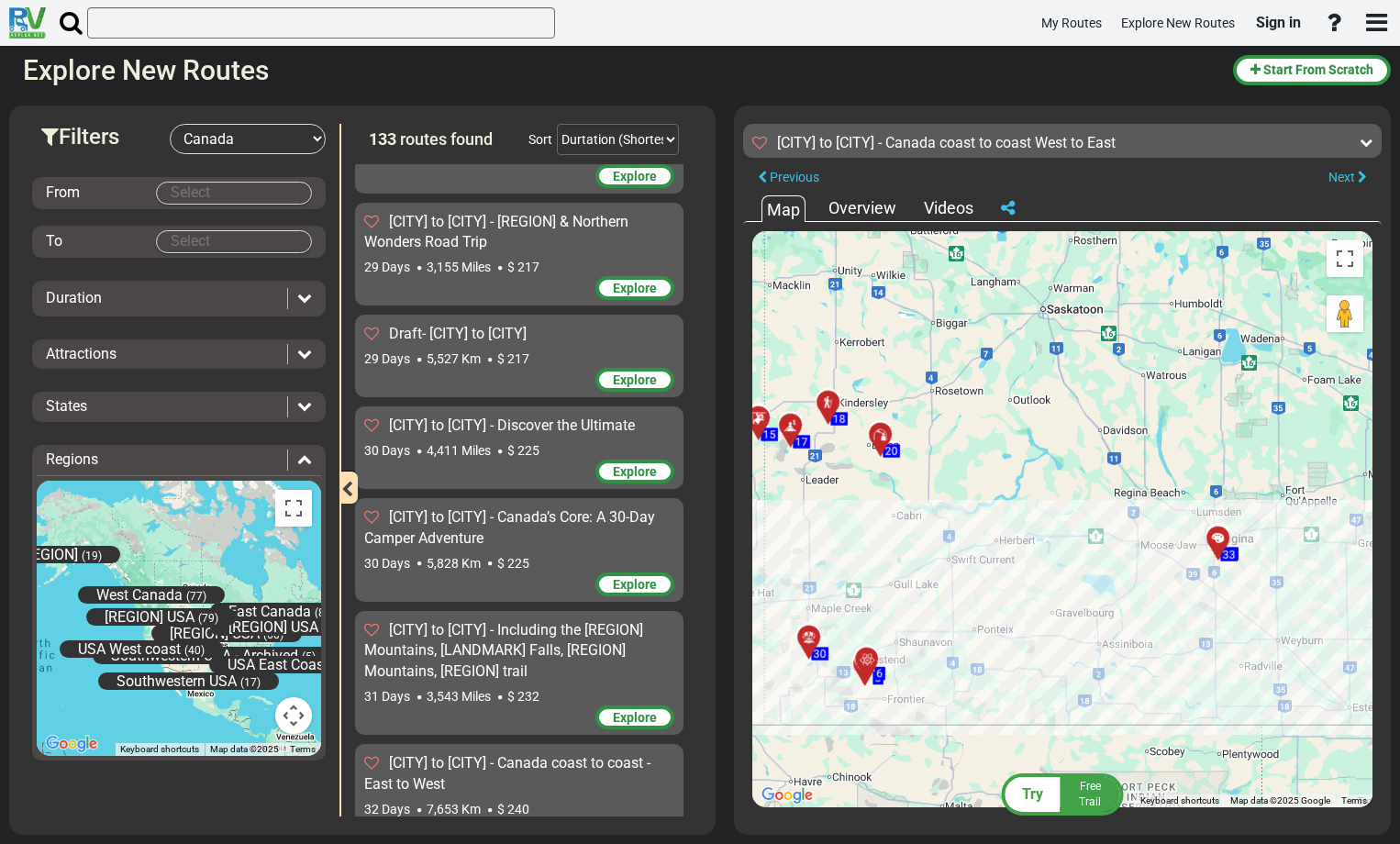 drag, startPoint x: 1041, startPoint y: 390, endPoint x: 1344, endPoint y: 474, distance: 314.4281 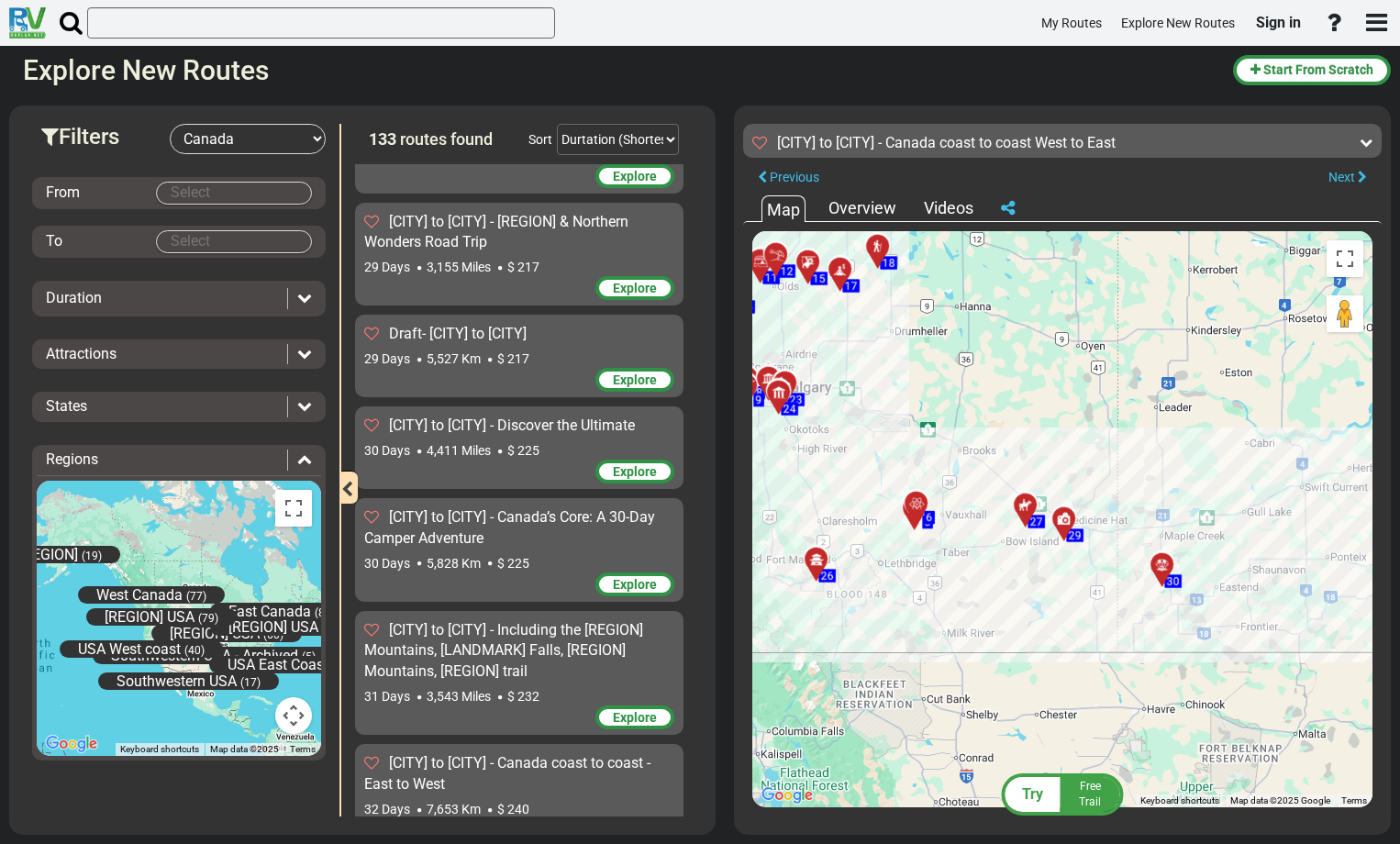drag, startPoint x: 871, startPoint y: 463, endPoint x: 1230, endPoint y: 386, distance: 367.165 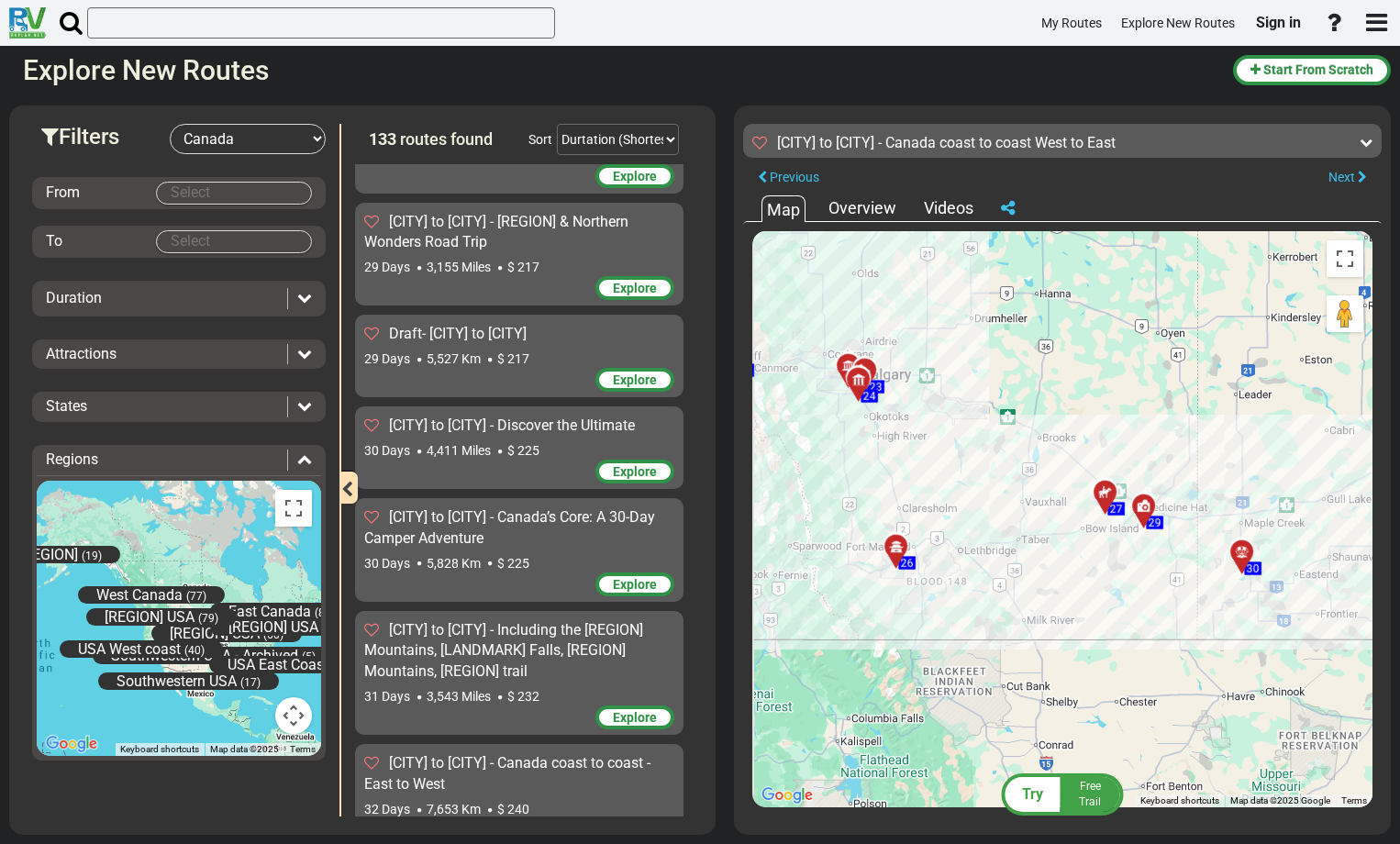 drag, startPoint x: 1138, startPoint y: 383, endPoint x: 1254, endPoint y: 364, distance: 117.54574 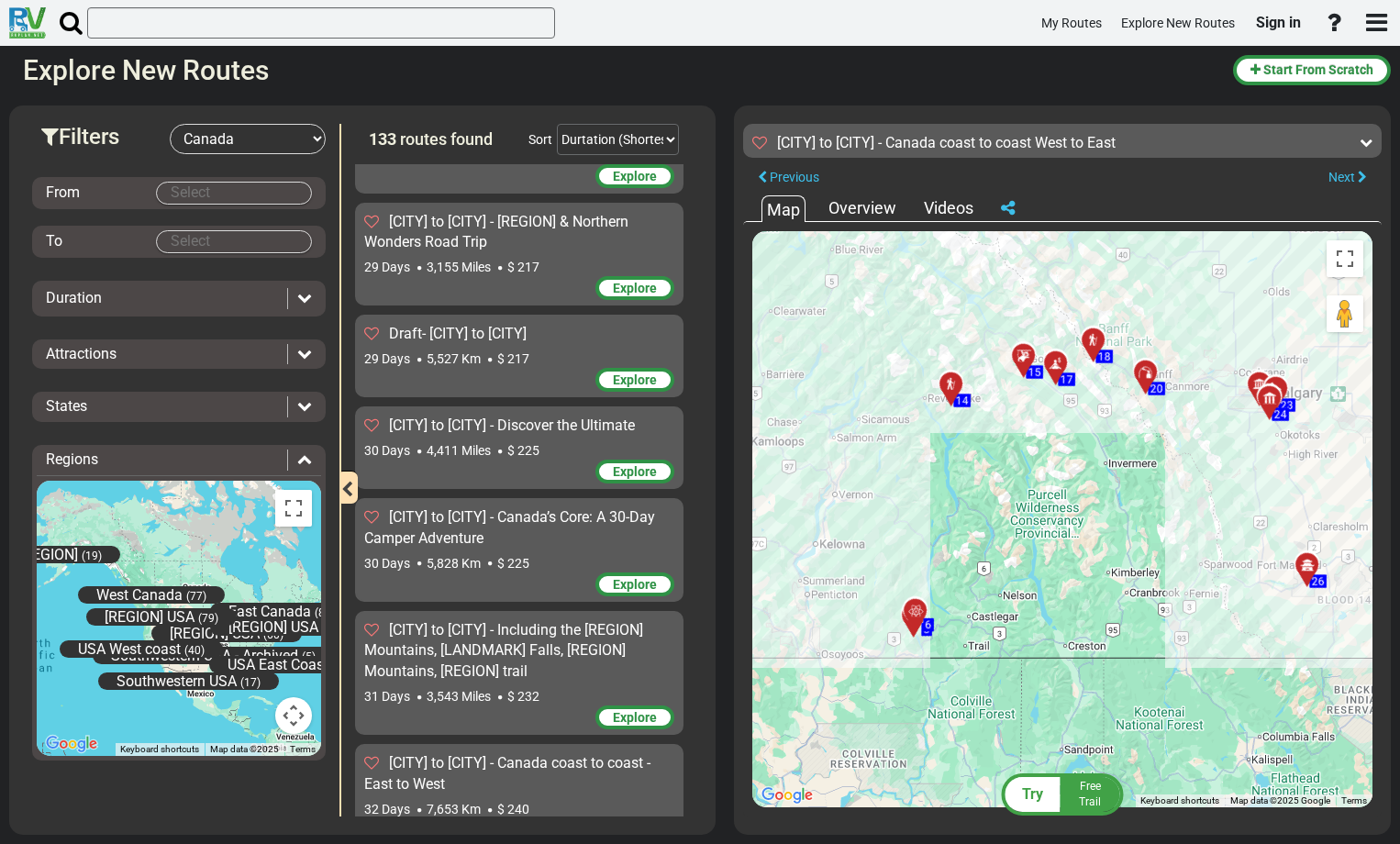 drag, startPoint x: 1113, startPoint y: 387, endPoint x: 1480, endPoint y: 423, distance: 368.76144 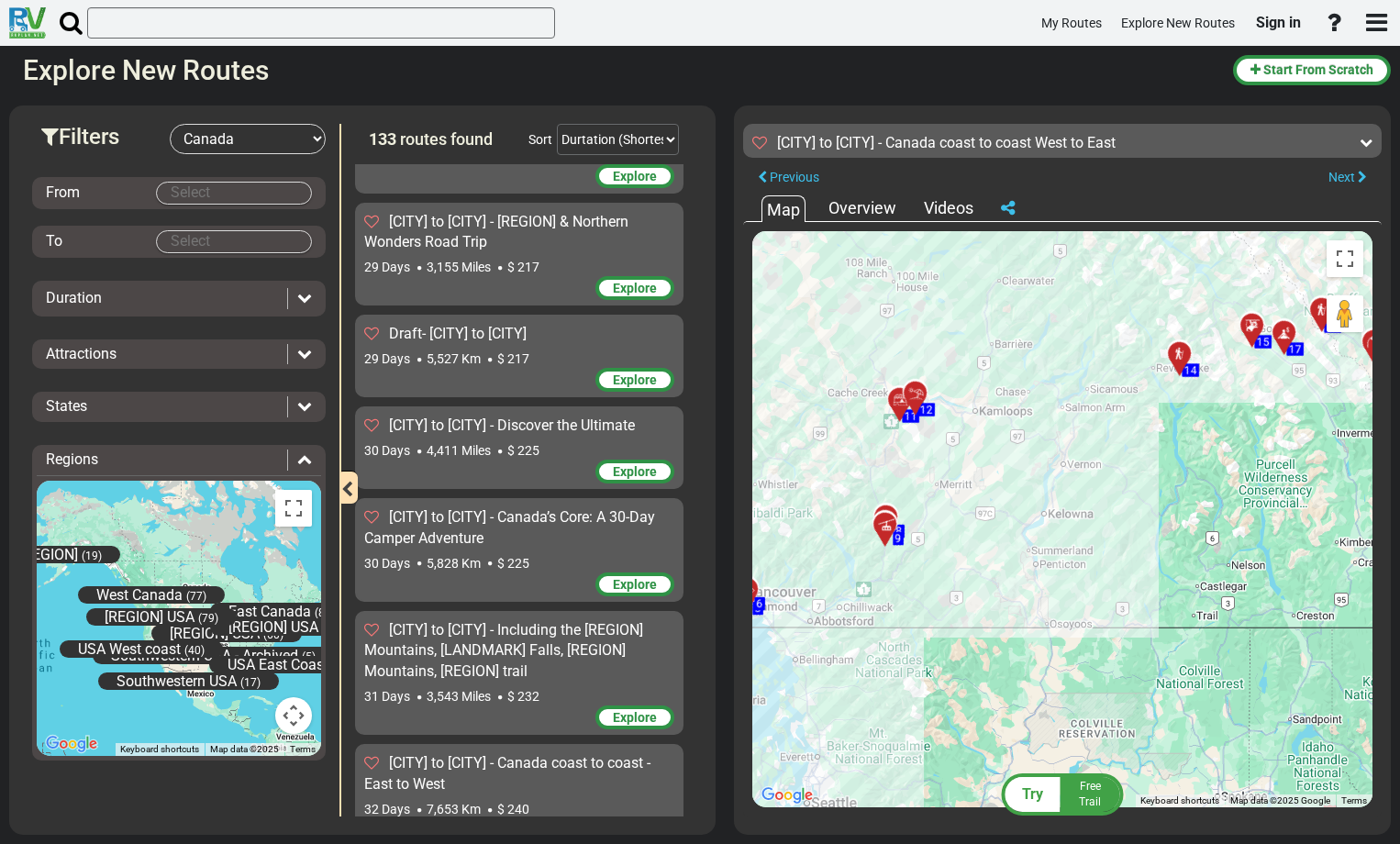 drag, startPoint x: 944, startPoint y: 515, endPoint x: 1151, endPoint y: 483, distance: 209.45883 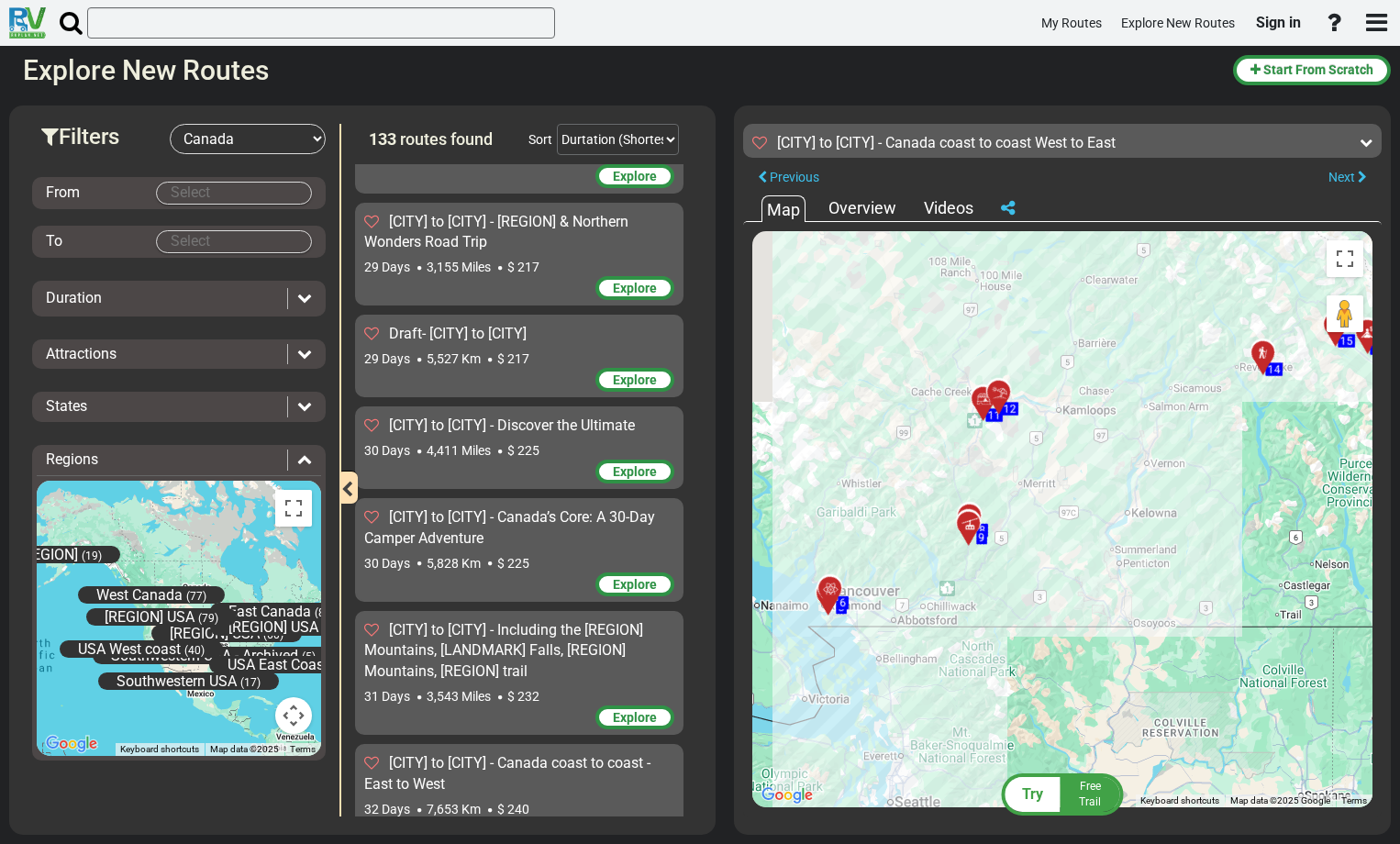 drag, startPoint x: 961, startPoint y: 481, endPoint x: 1062, endPoint y: 479, distance: 101.0198 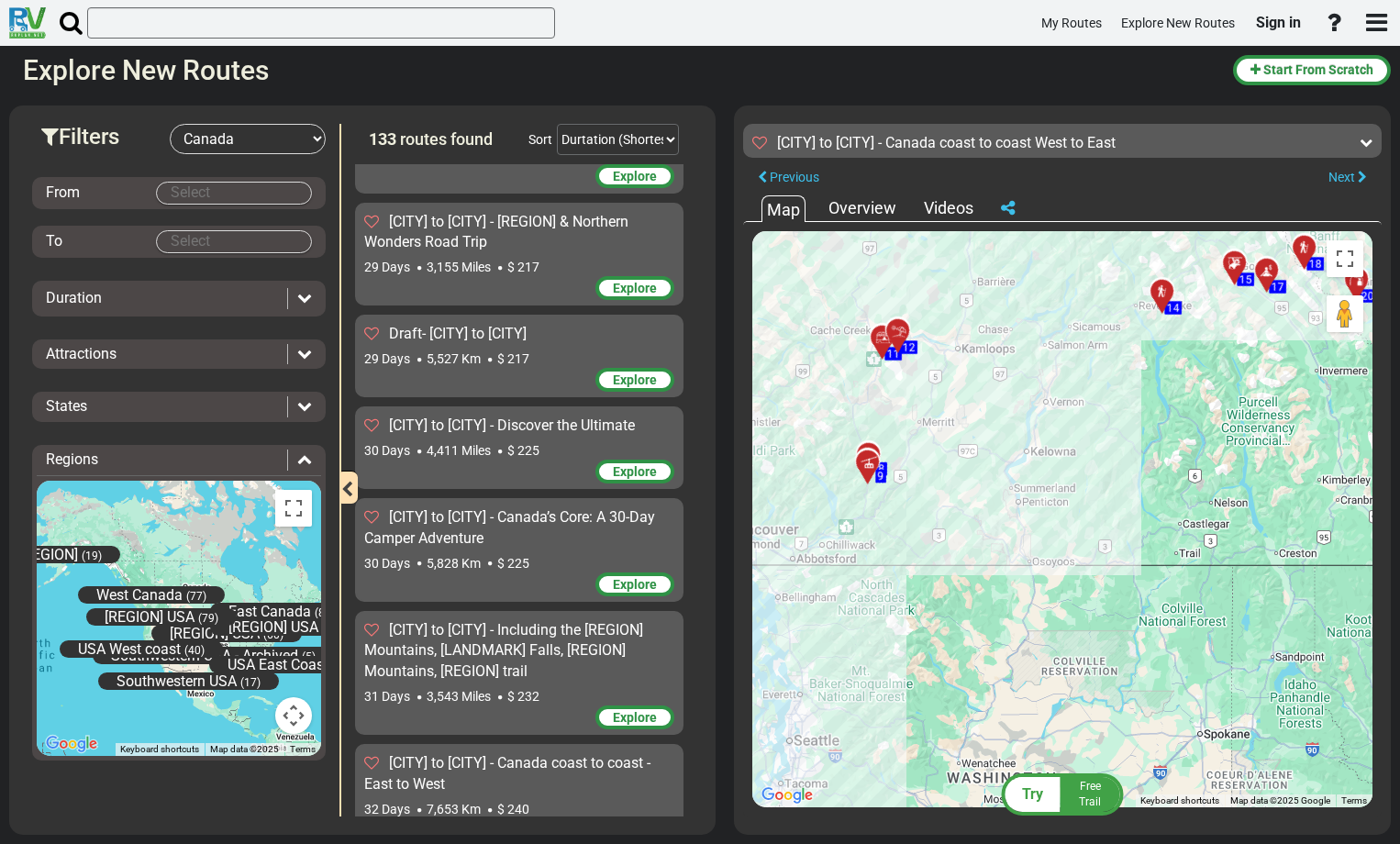 drag, startPoint x: 1203, startPoint y: 523, endPoint x: 1086, endPoint y: 462, distance: 131.94696 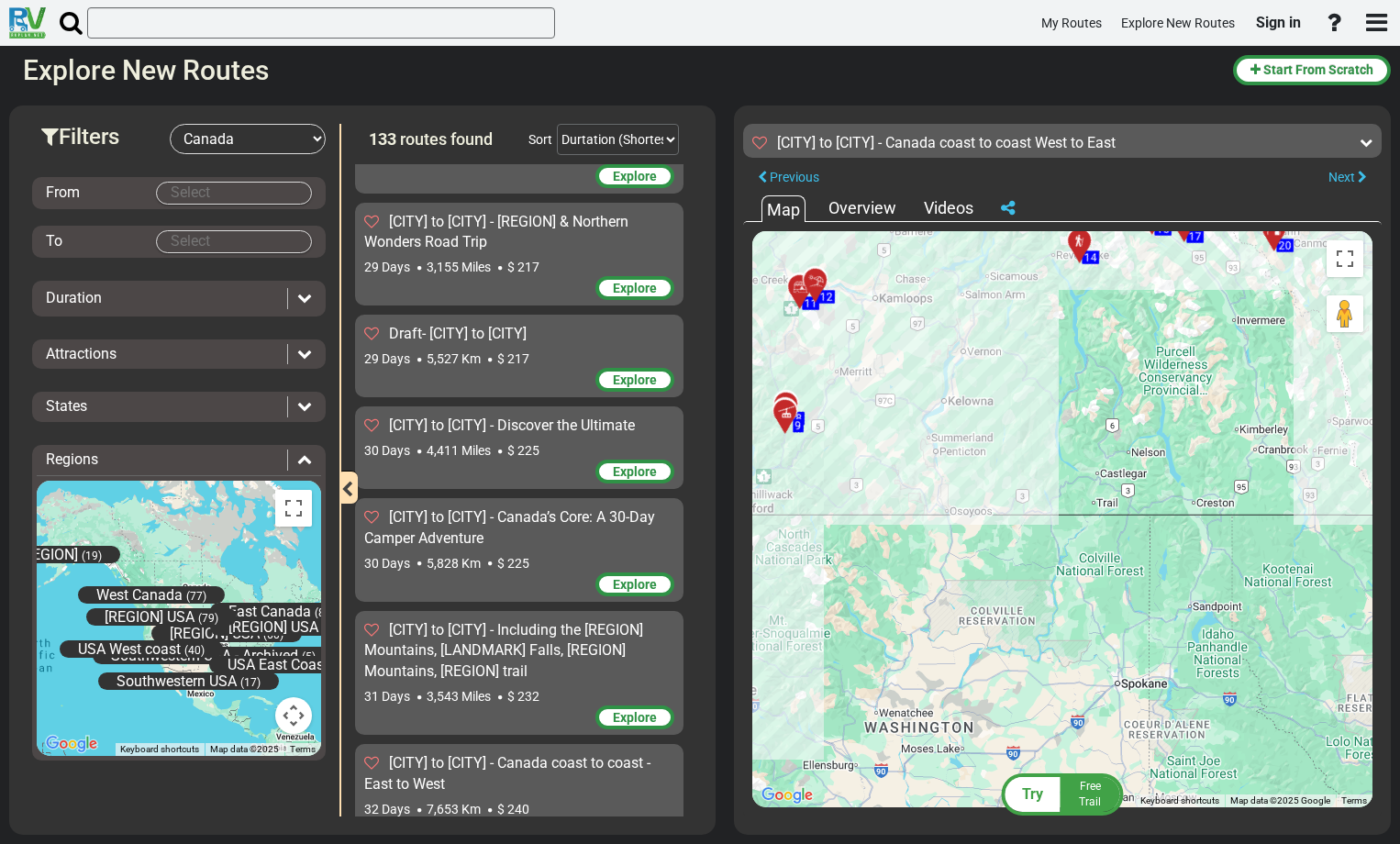 drag, startPoint x: 1094, startPoint y: 462, endPoint x: 1008, endPoint y: 412, distance: 99.47864 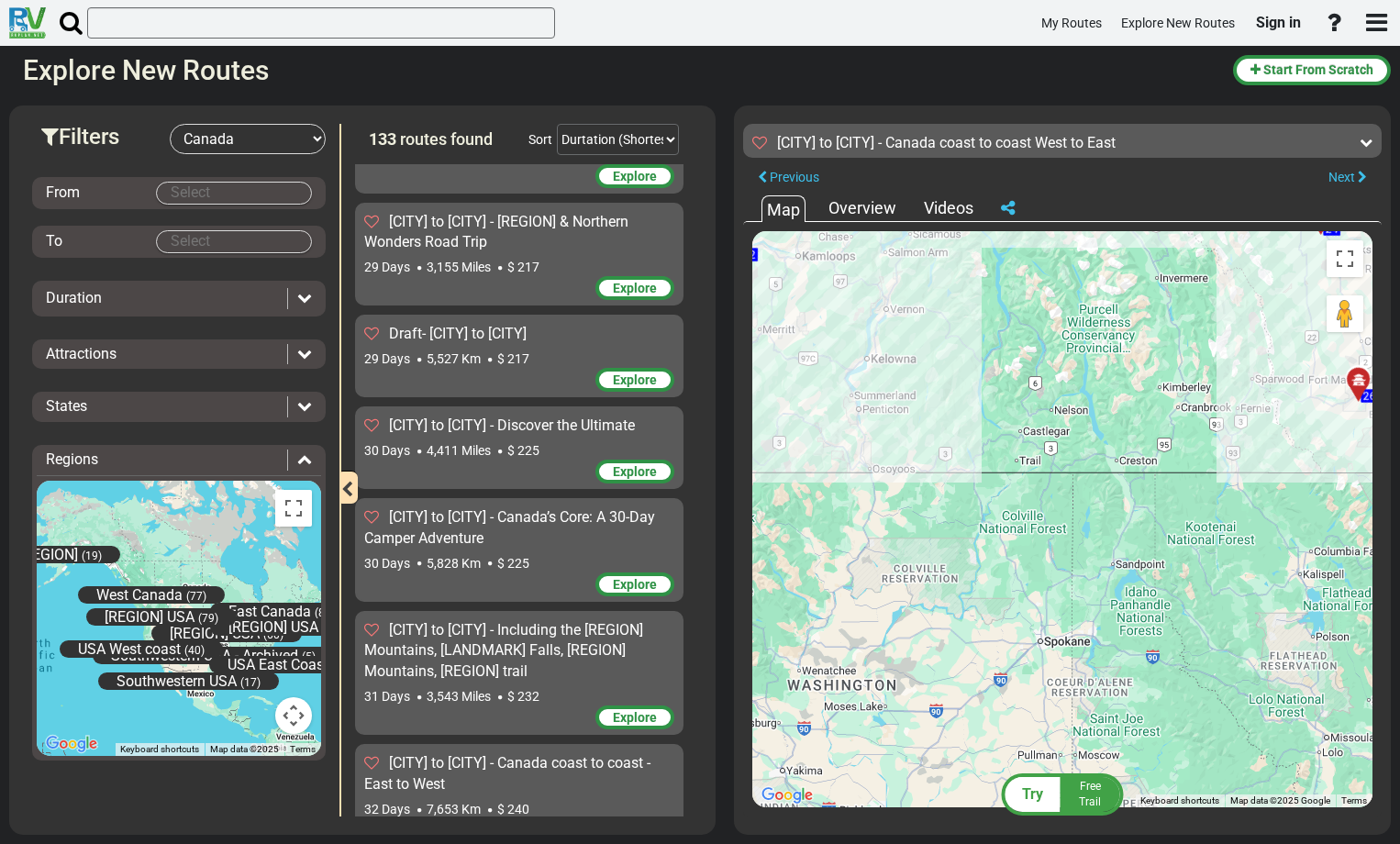 drag, startPoint x: 1180, startPoint y: 461, endPoint x: 1103, endPoint y: 419, distance: 87.70975 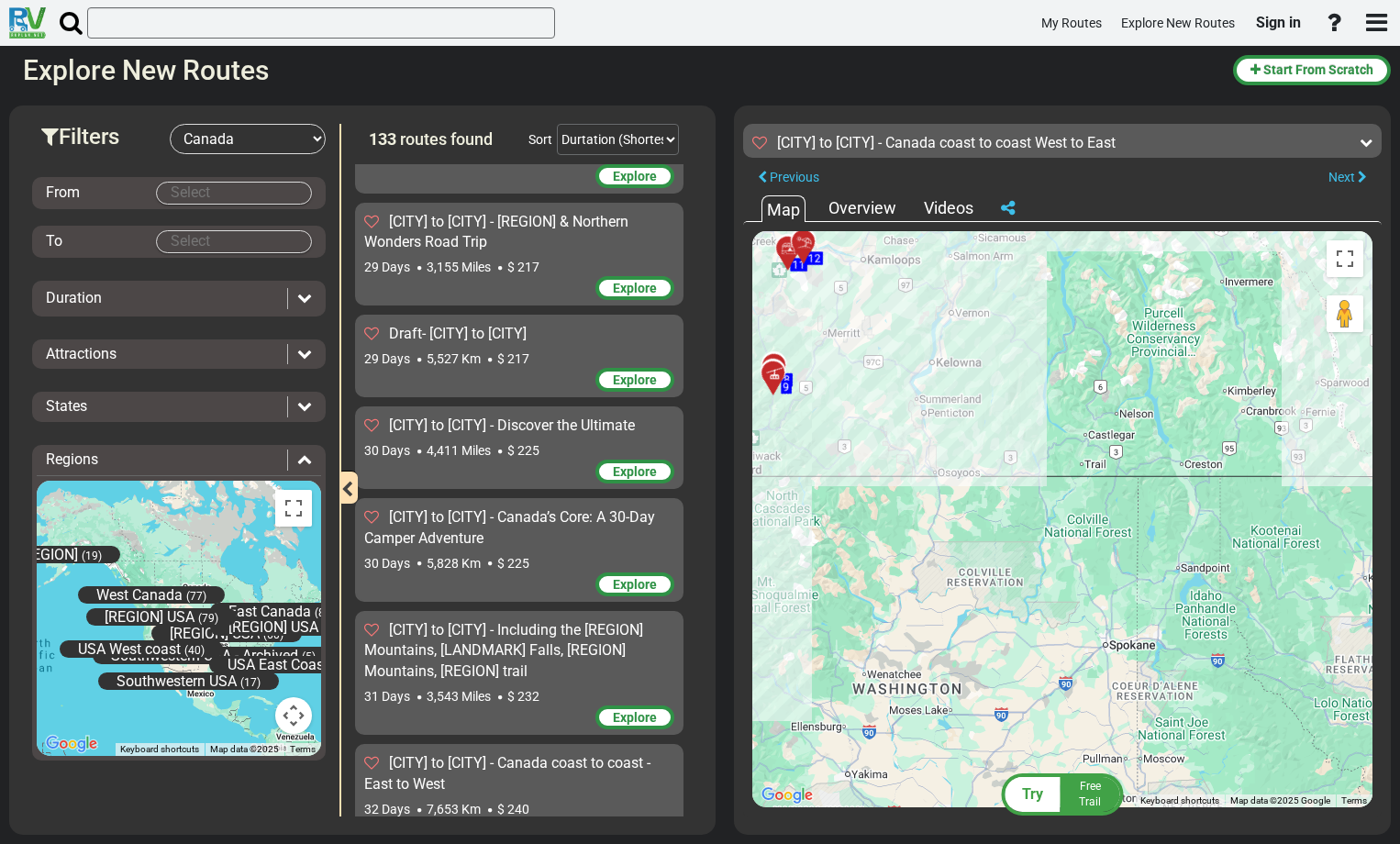 drag, startPoint x: 978, startPoint y: 405, endPoint x: 1045, endPoint y: 409, distance: 67.119297 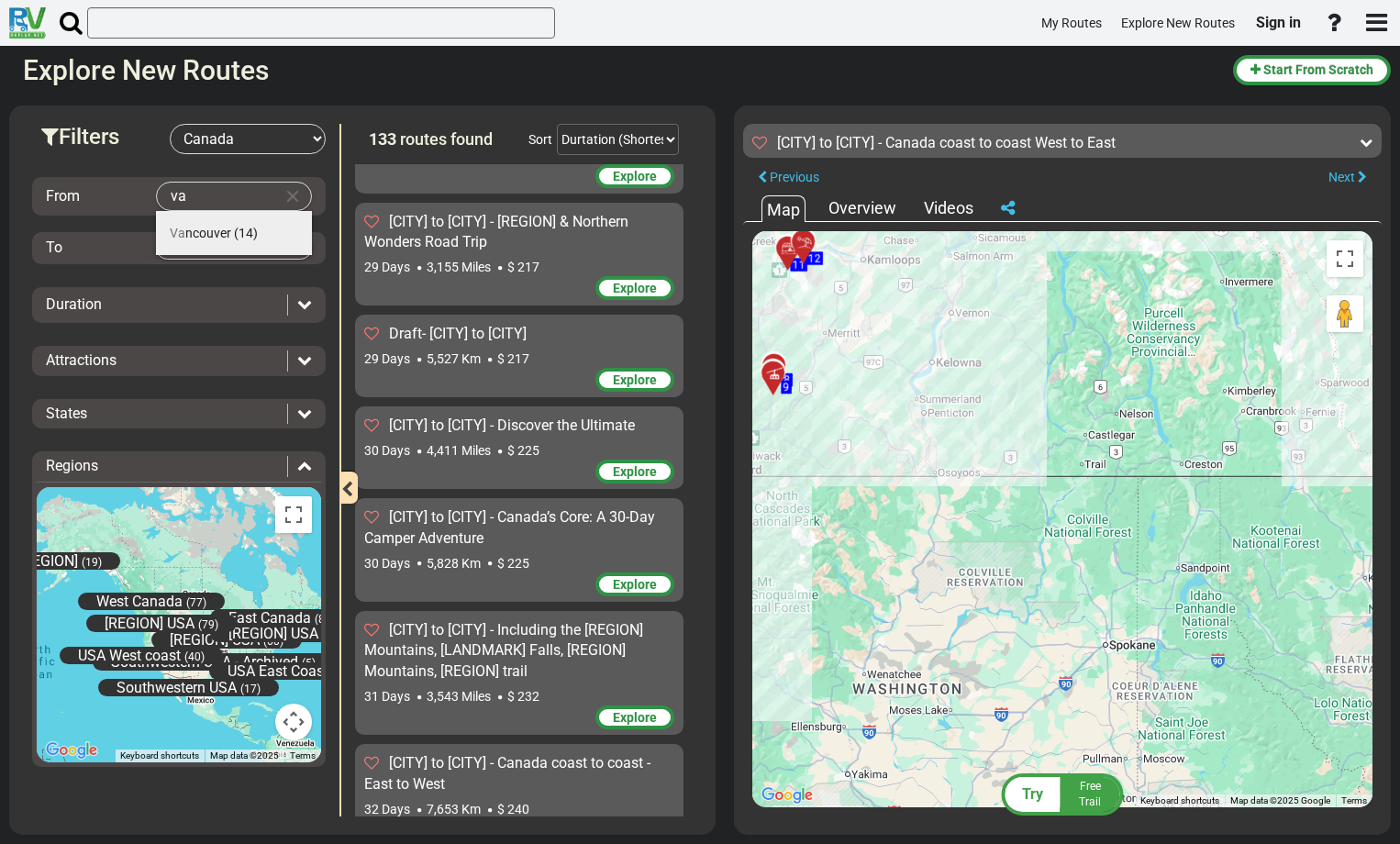 click on "Va ncouver" at bounding box center [200, 233] 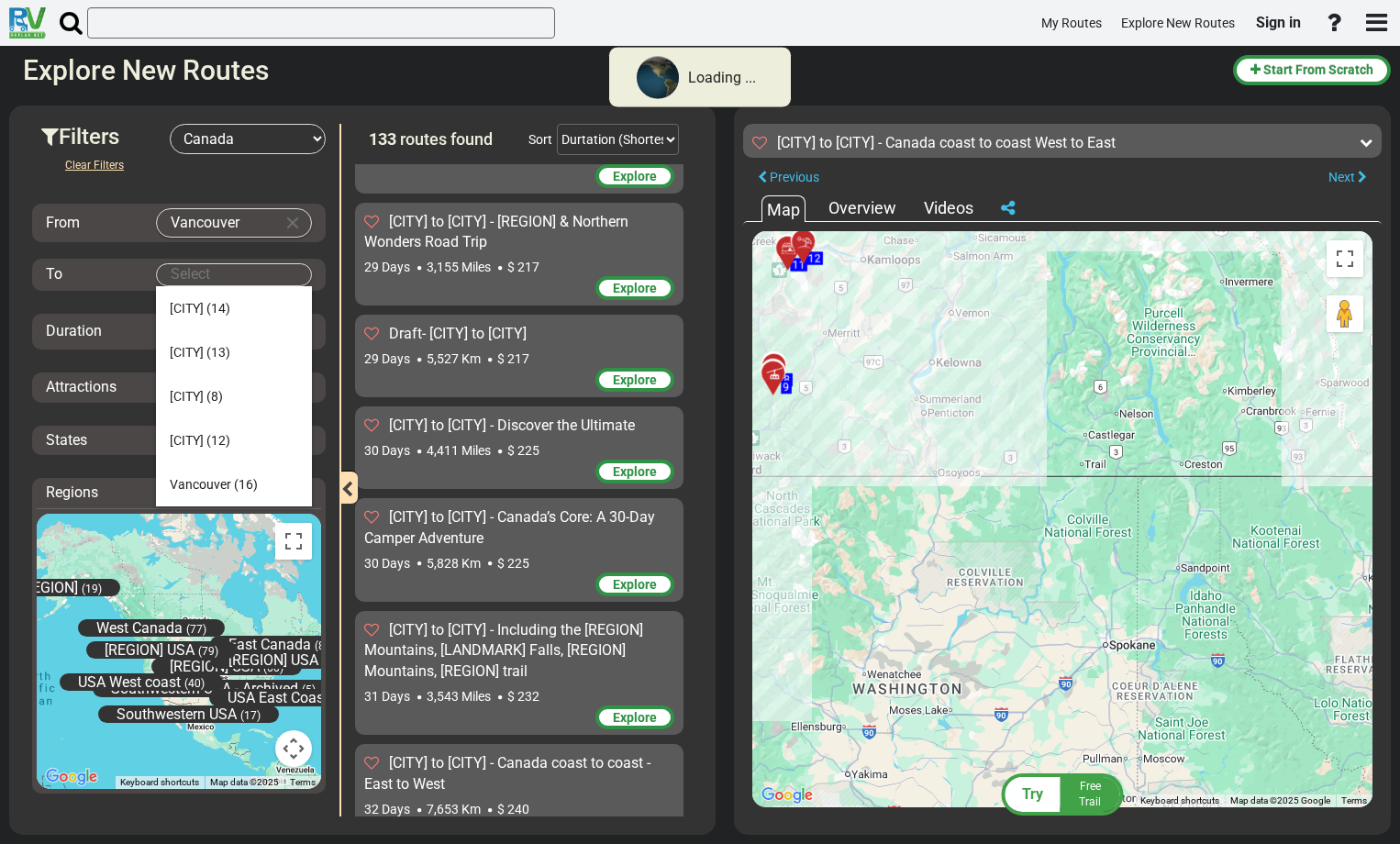 click on "Loading ...
My Routes
Explore New Routes
Sign in
× Name" at bounding box center [700, 422] 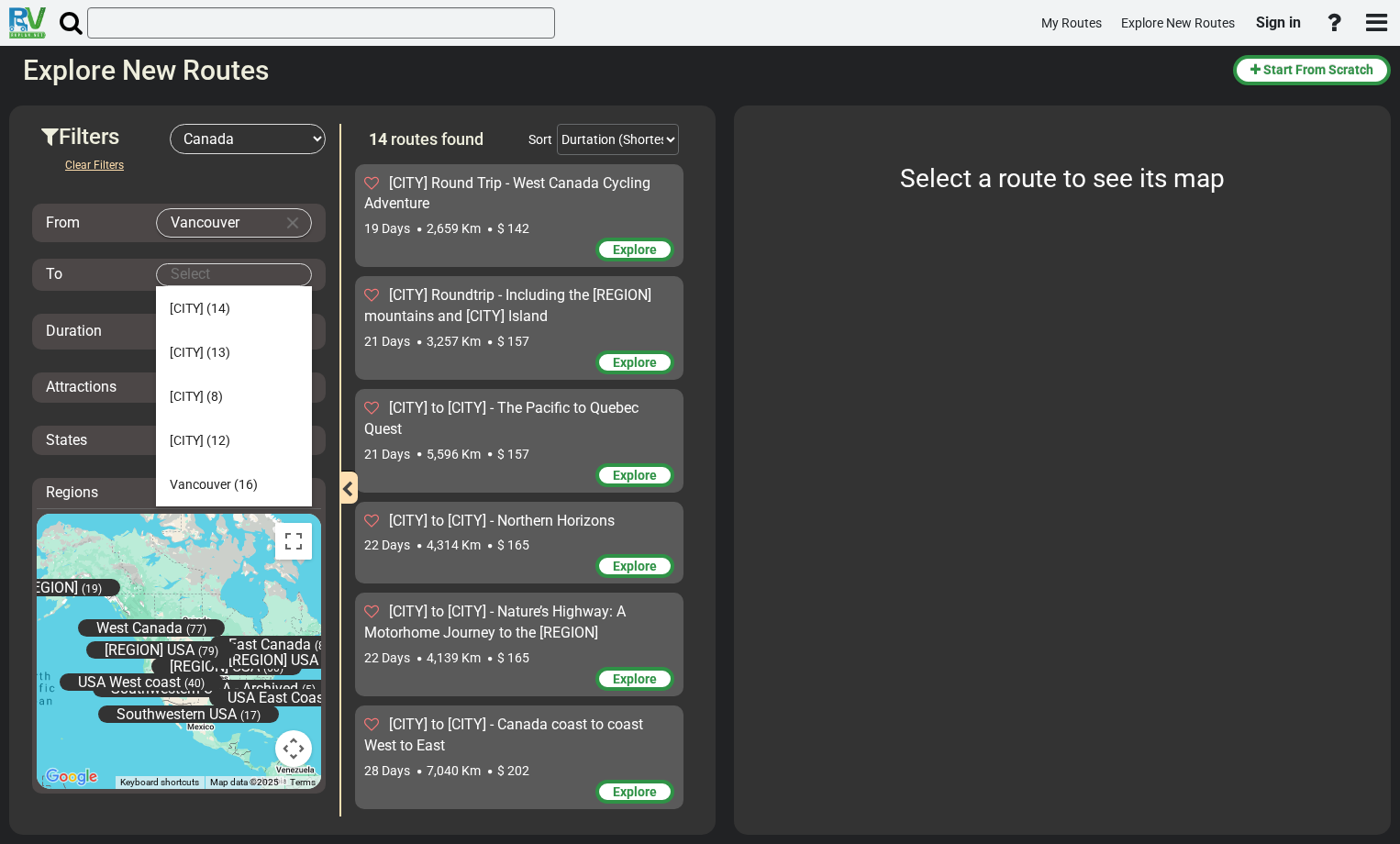 scroll, scrollTop: 920, scrollLeft: 0, axis: vertical 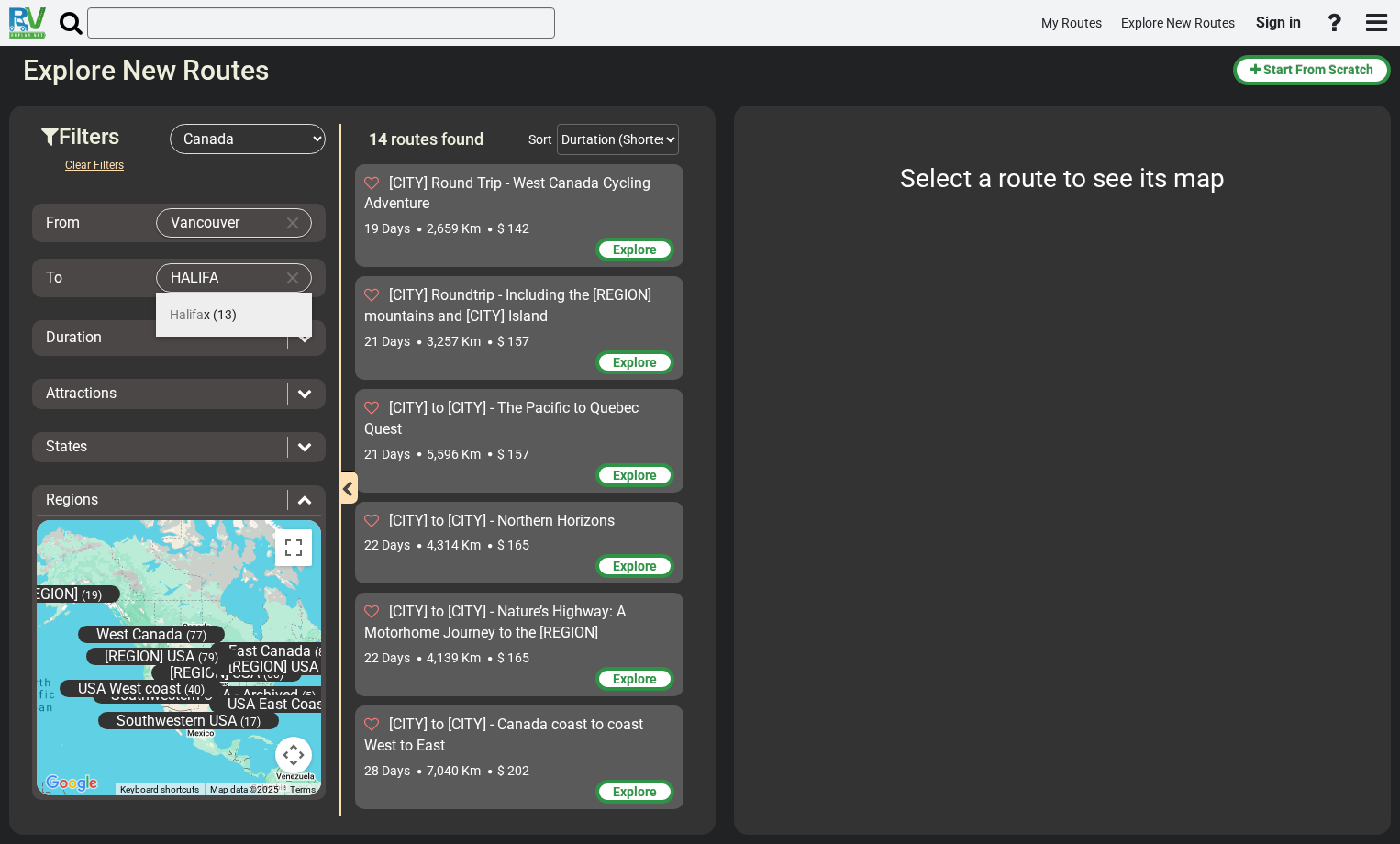 click on "Halifa" at bounding box center [186, 315] 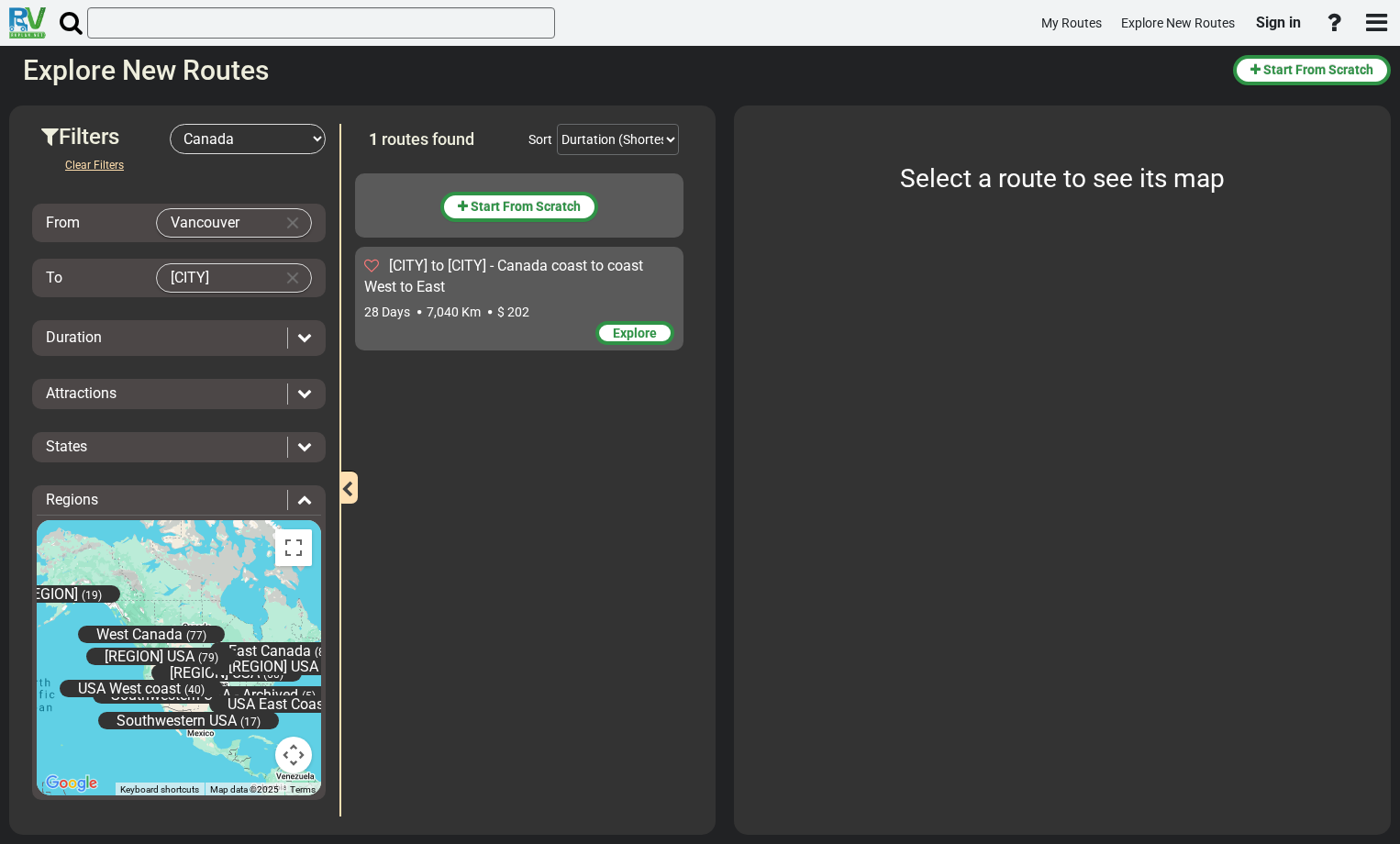 scroll, scrollTop: 0, scrollLeft: 0, axis: both 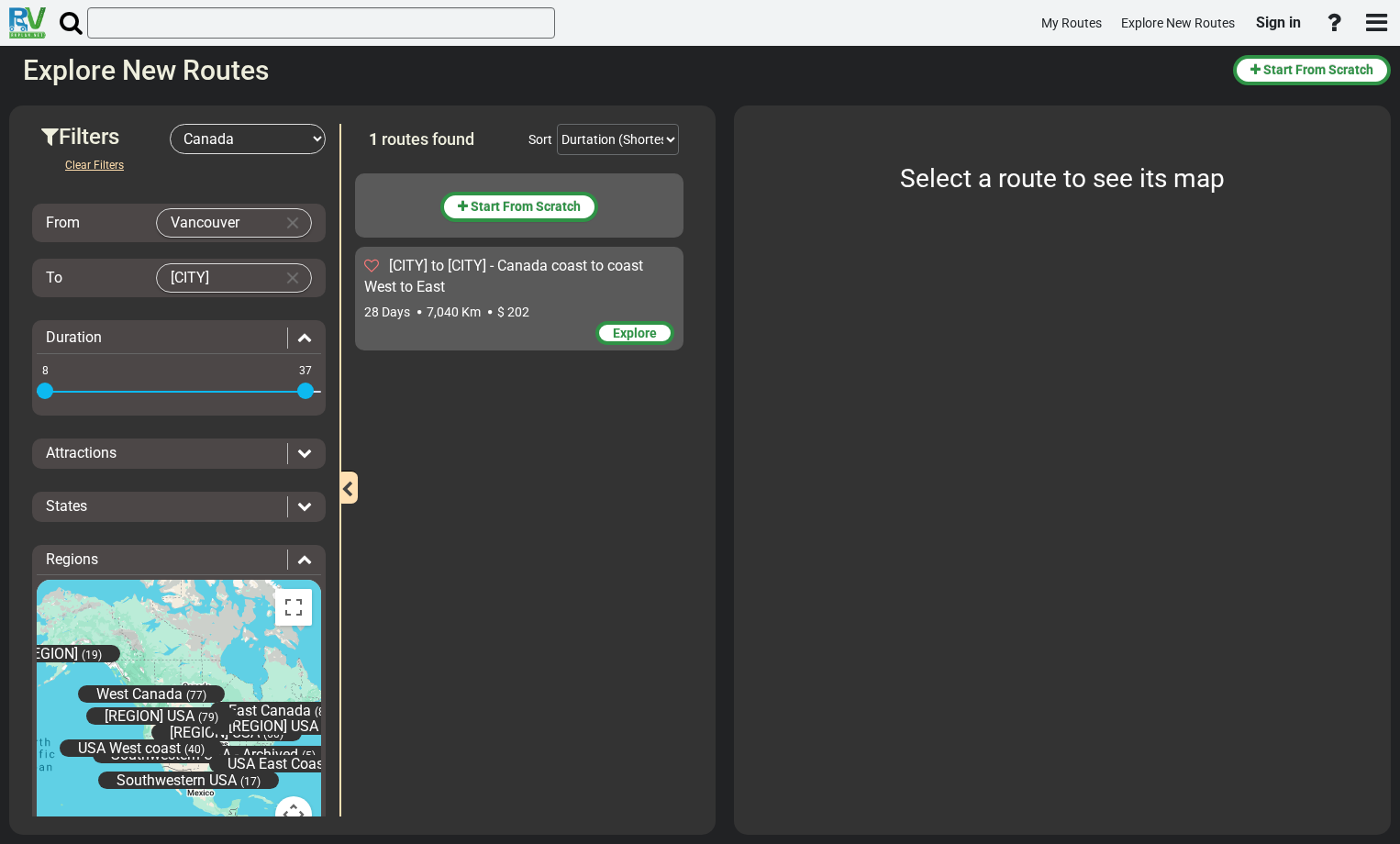drag, startPoint x: 52, startPoint y: 384, endPoint x: 20, endPoint y: 387, distance: 32.140317 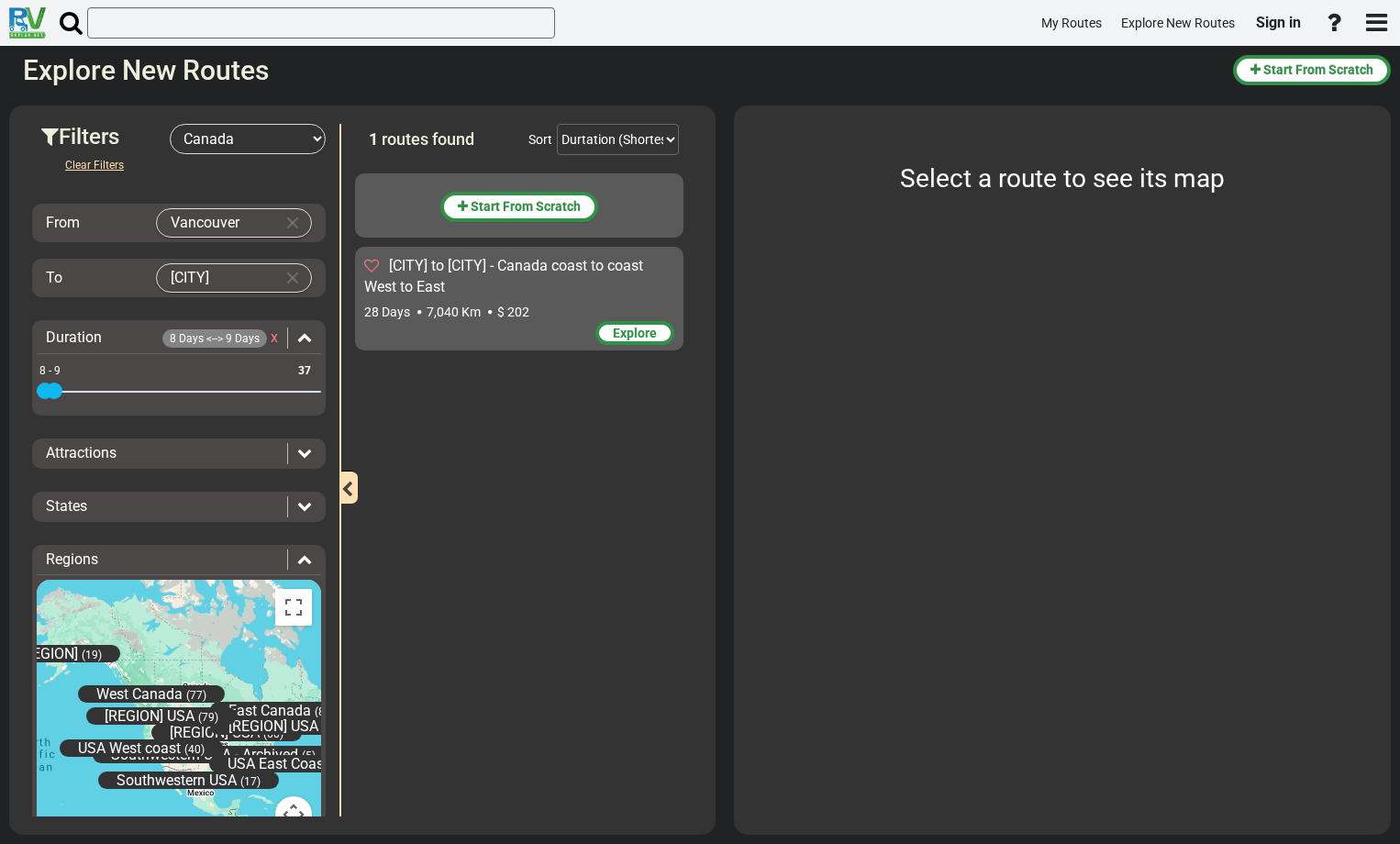 drag, startPoint x: 298, startPoint y: 388, endPoint x: 55, endPoint y: 392, distance: 243.03292 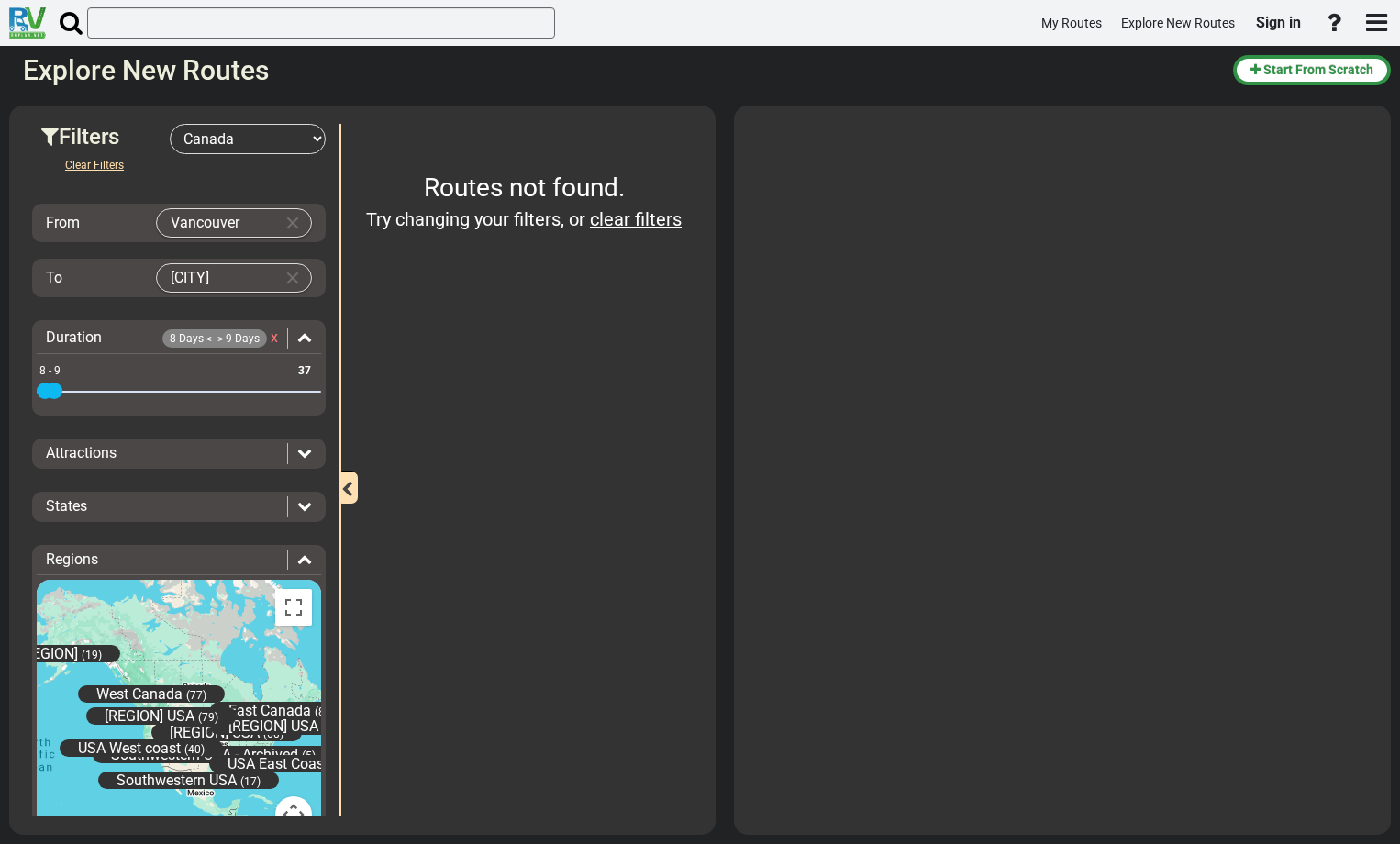 click at bounding box center [305, 452] 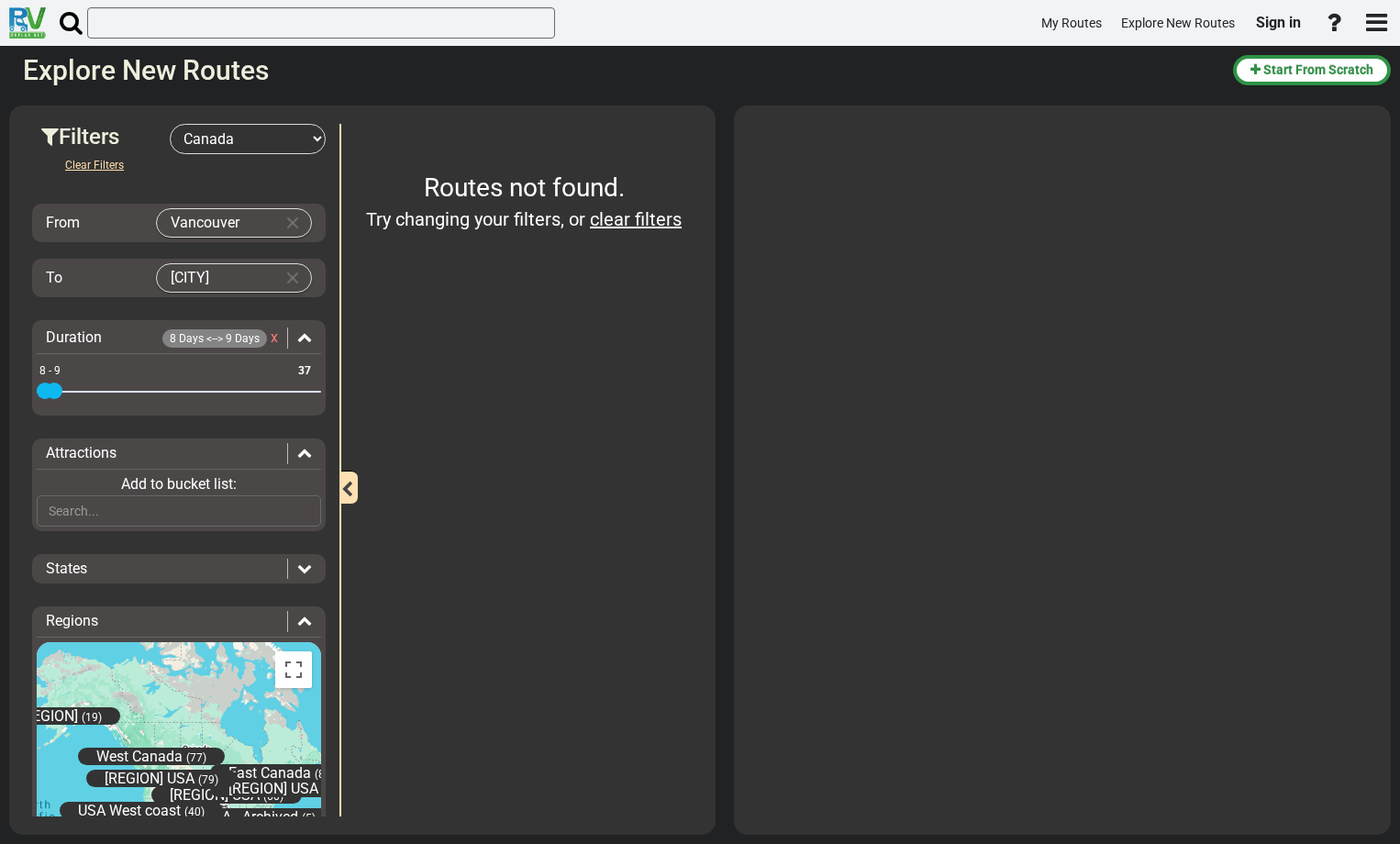 click on "Routes not found.
Try changing your filters, or
clear filters" at bounding box center (524, 470) 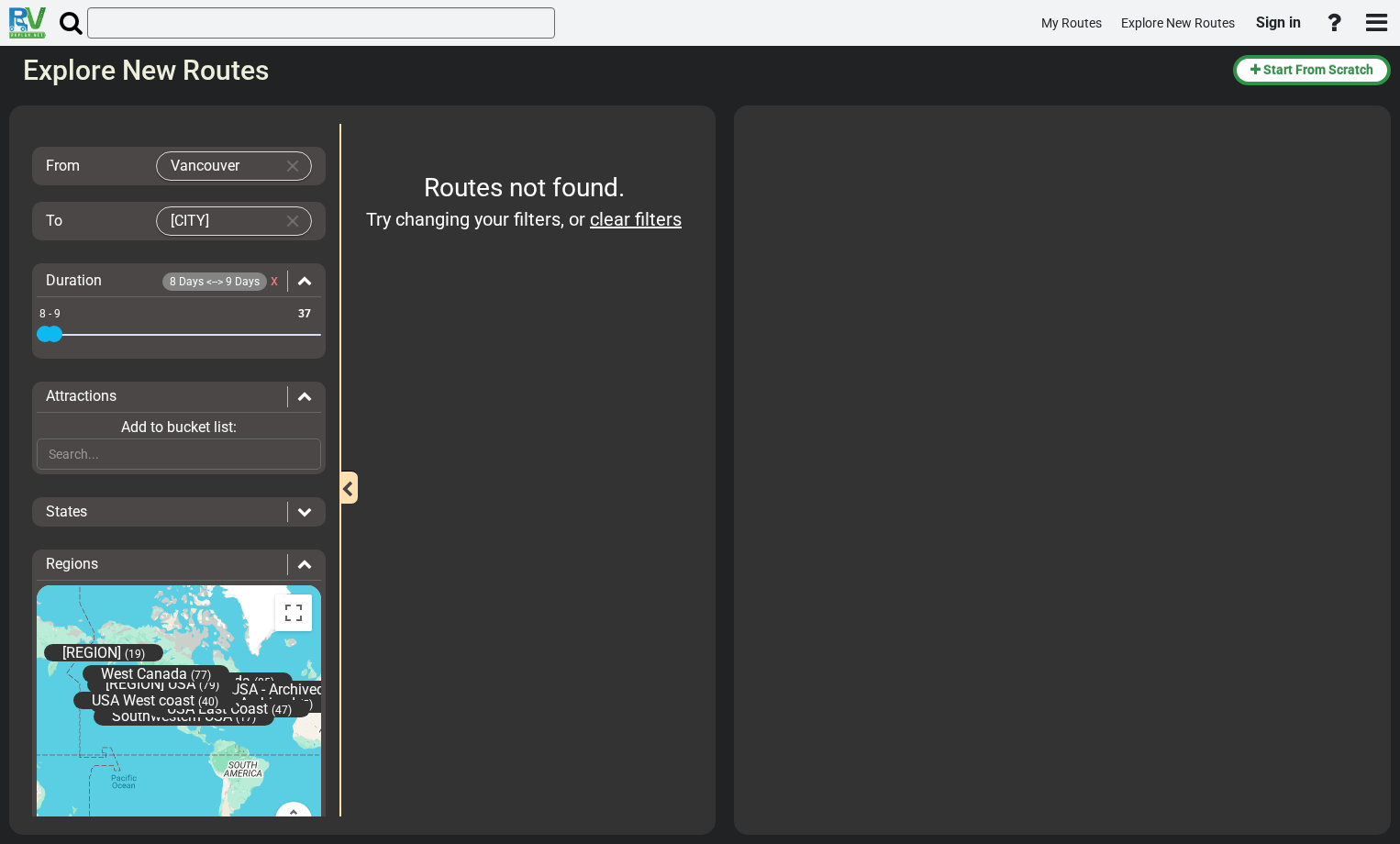 scroll, scrollTop: 122, scrollLeft: 0, axis: vertical 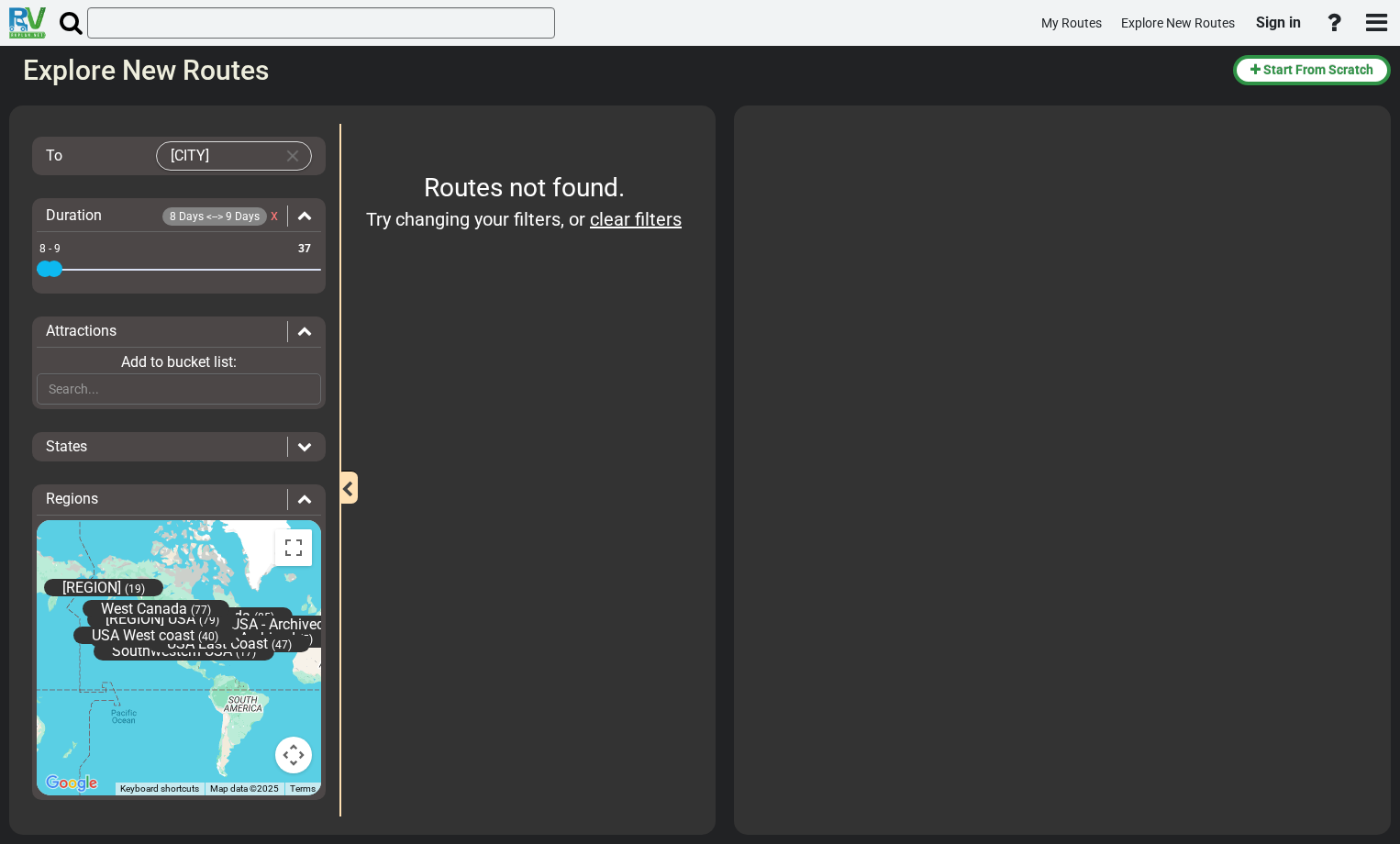 click at bounding box center (305, 446) 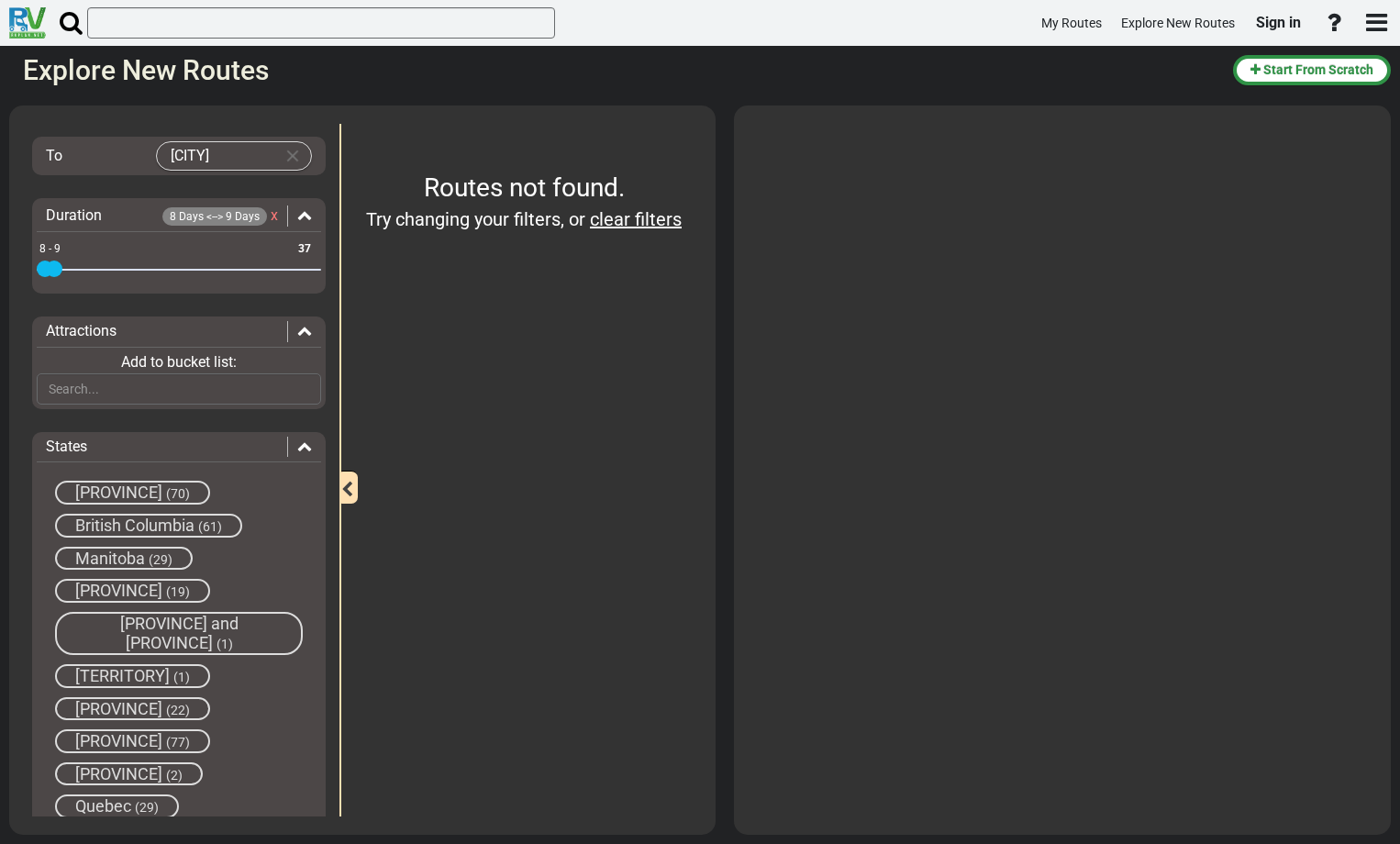click on "British Columbia" at bounding box center (135, 525) 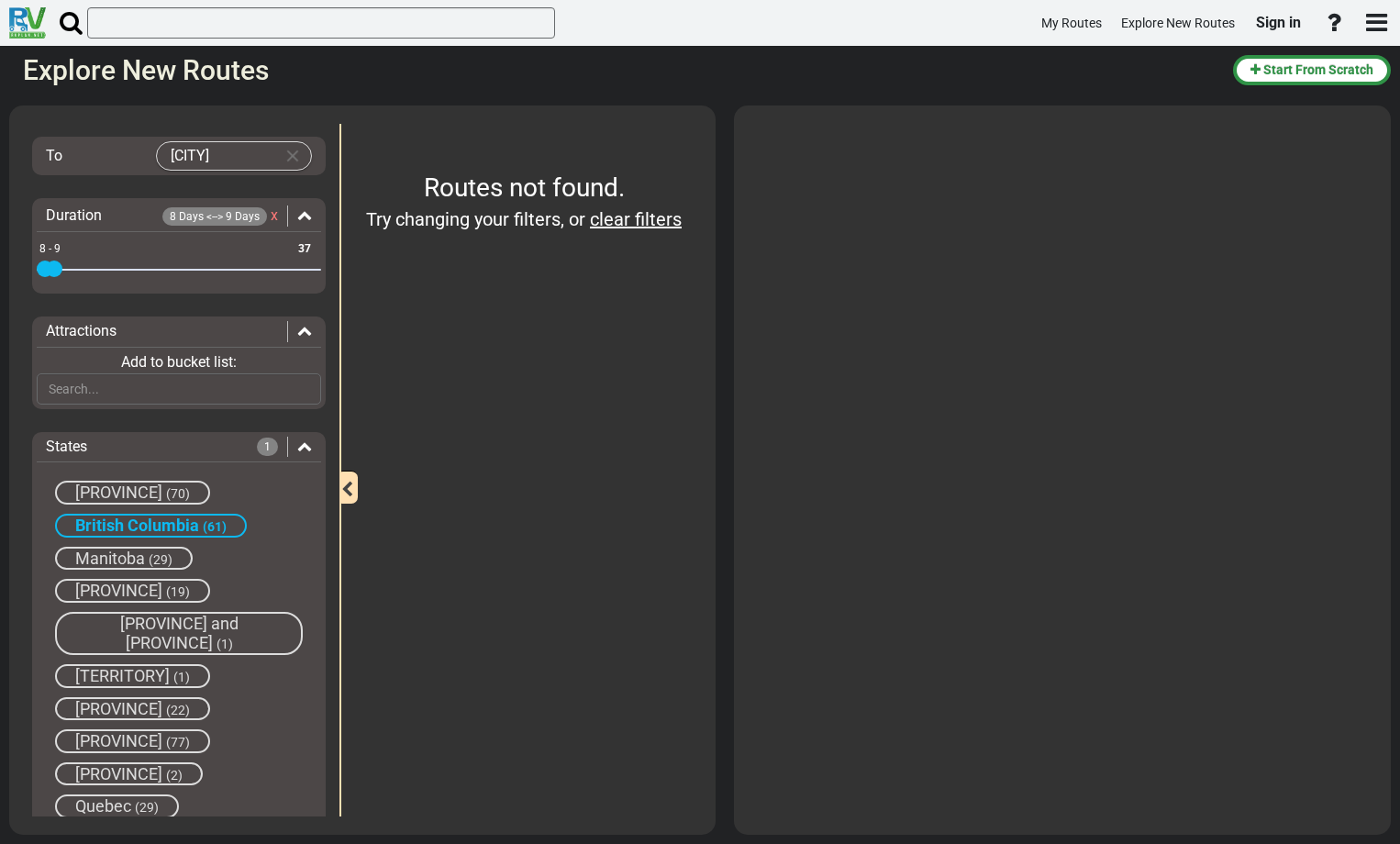 click on "[PROVINCE]" at bounding box center [118, 492] 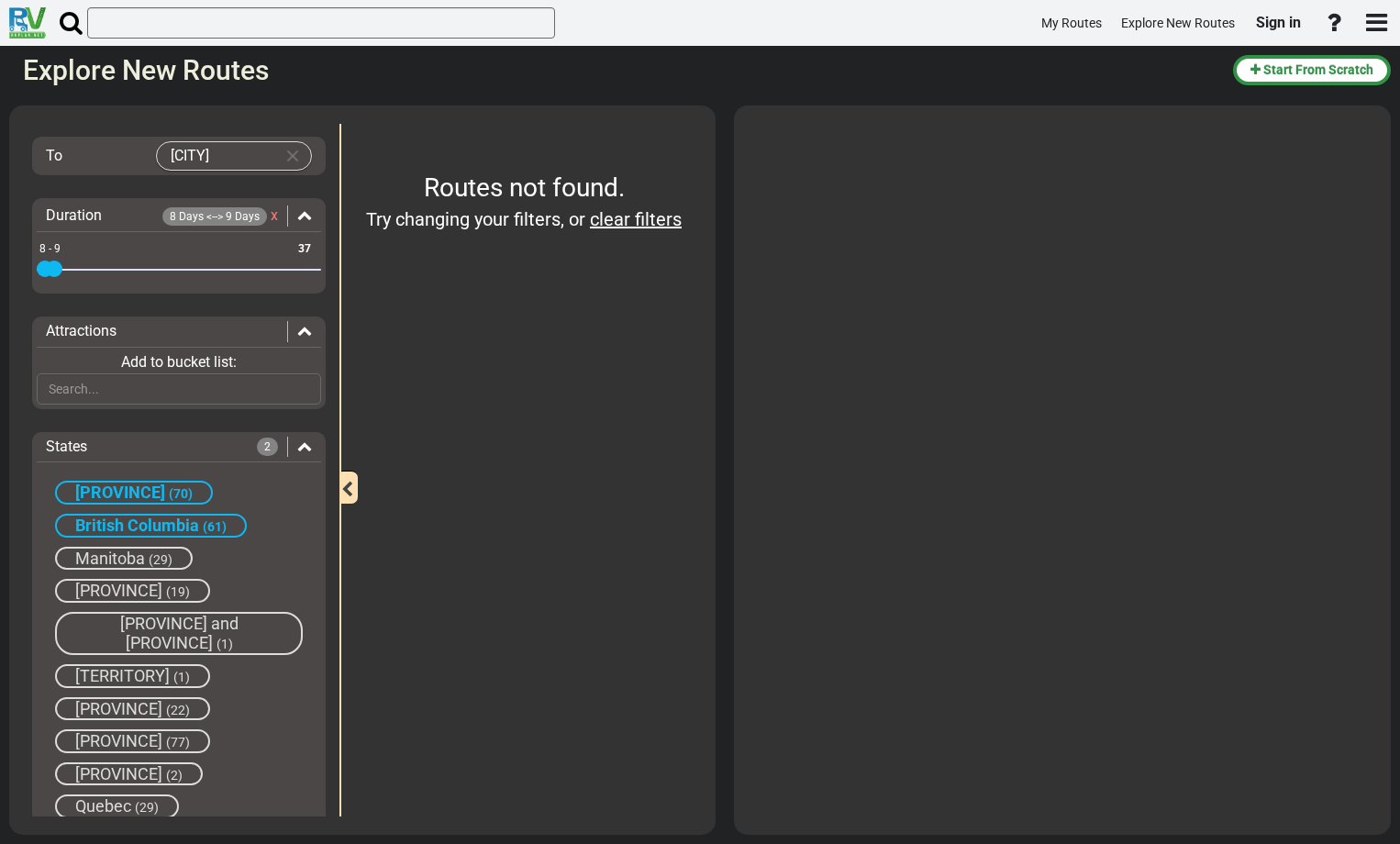 click on "Manitoba" at bounding box center [110, 558] 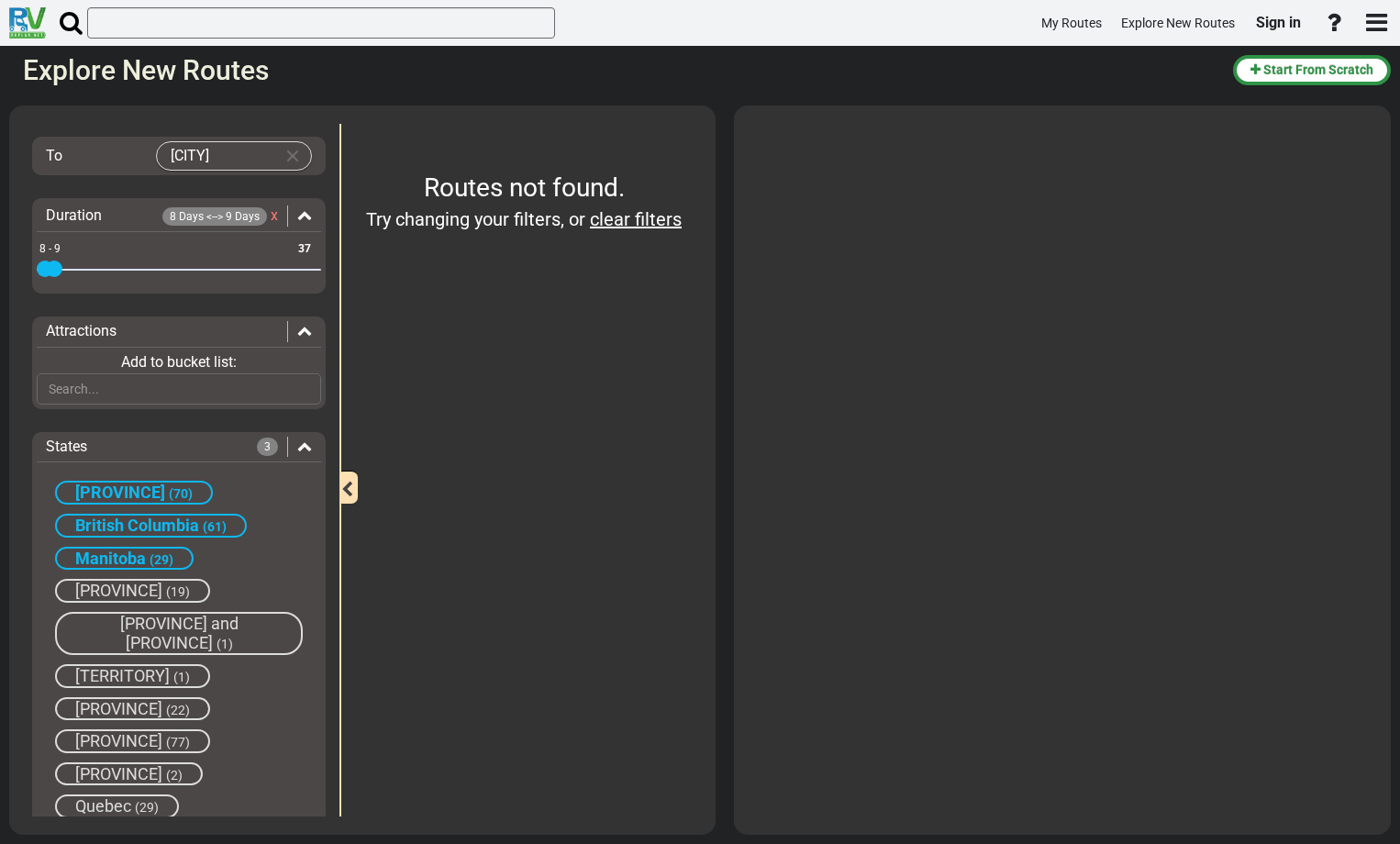 click on "[PROVINCE]" at bounding box center [118, 708] 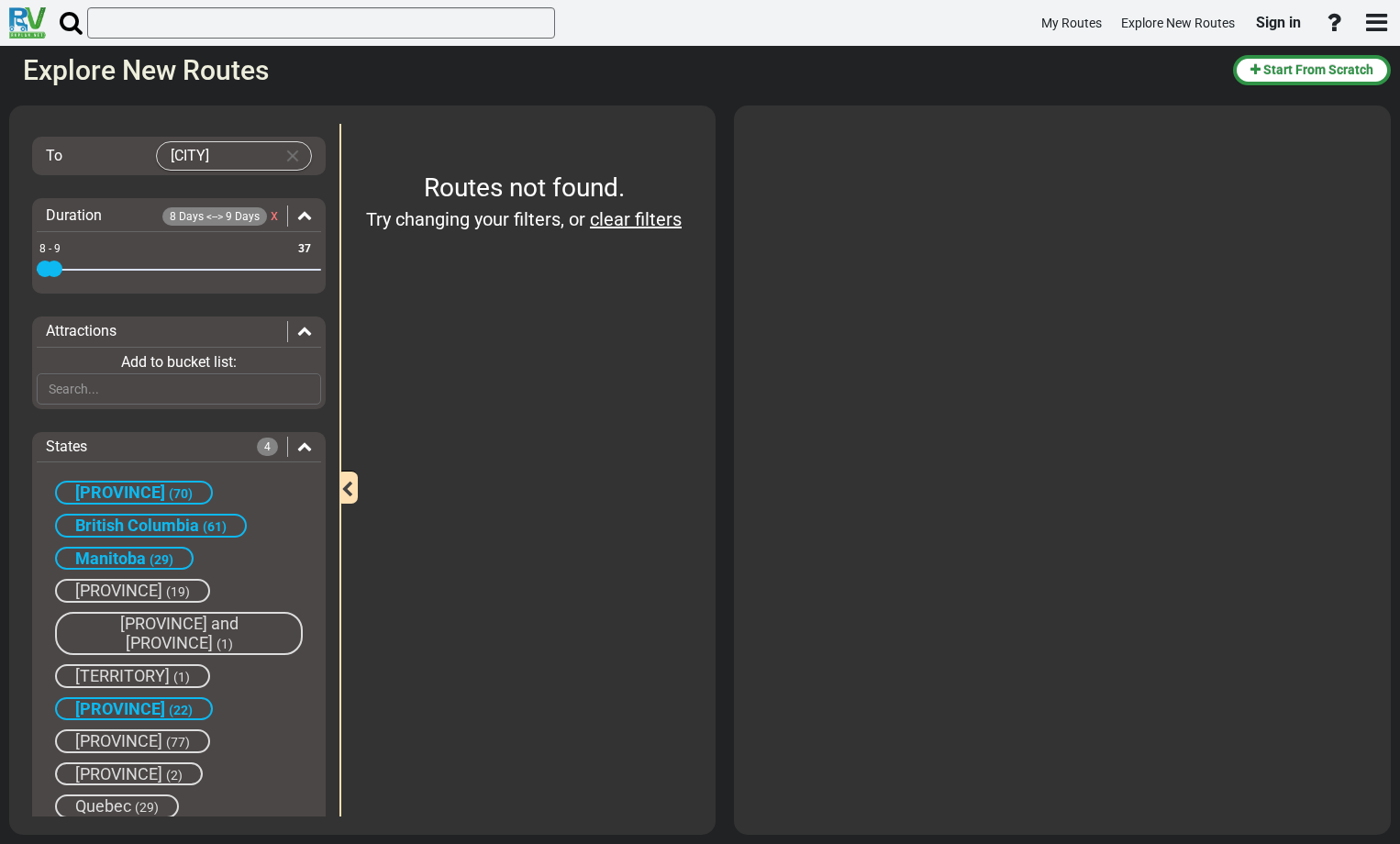 click on "[PROVINCE]" at bounding box center [118, 740] 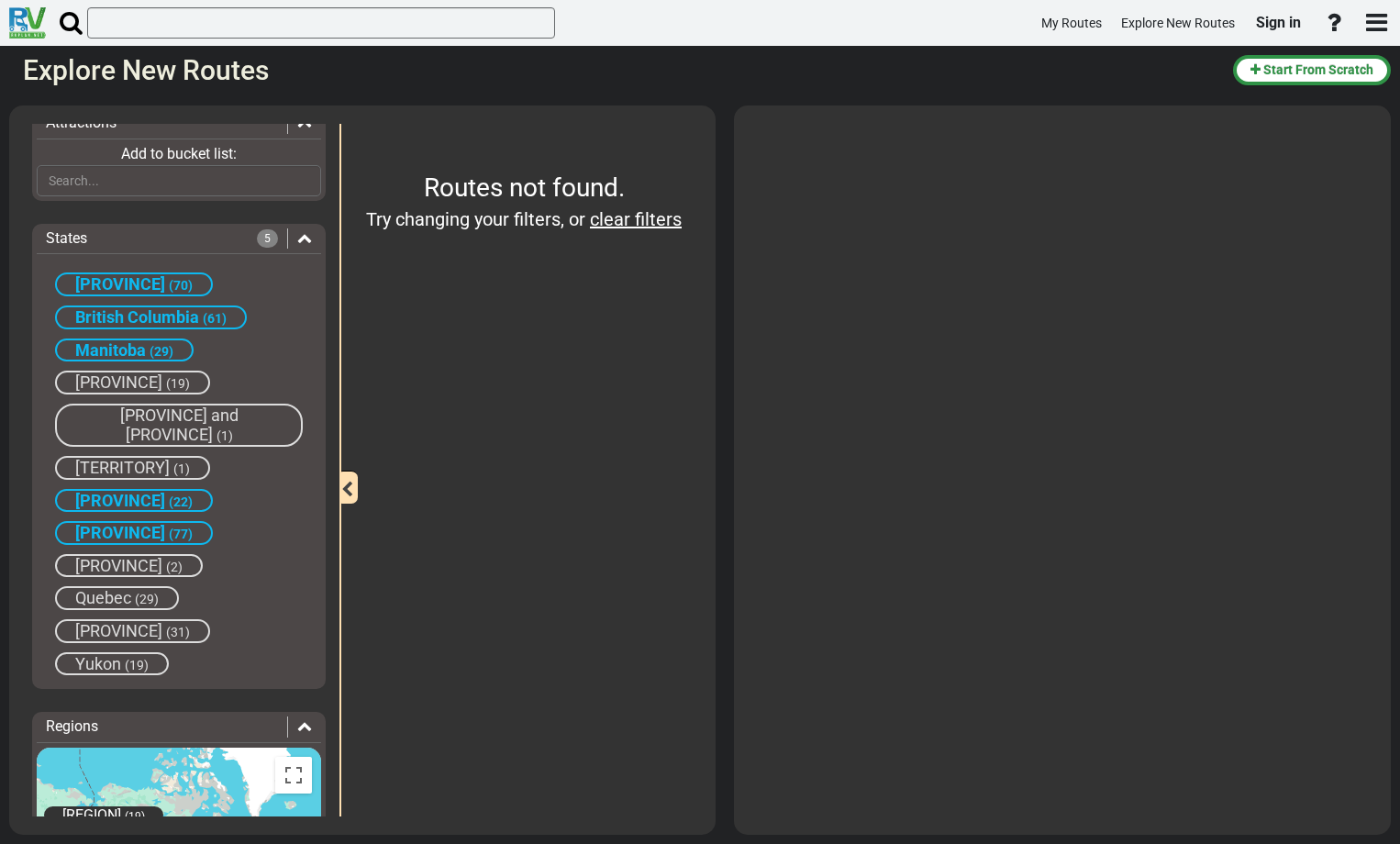 scroll, scrollTop: 397, scrollLeft: 0, axis: vertical 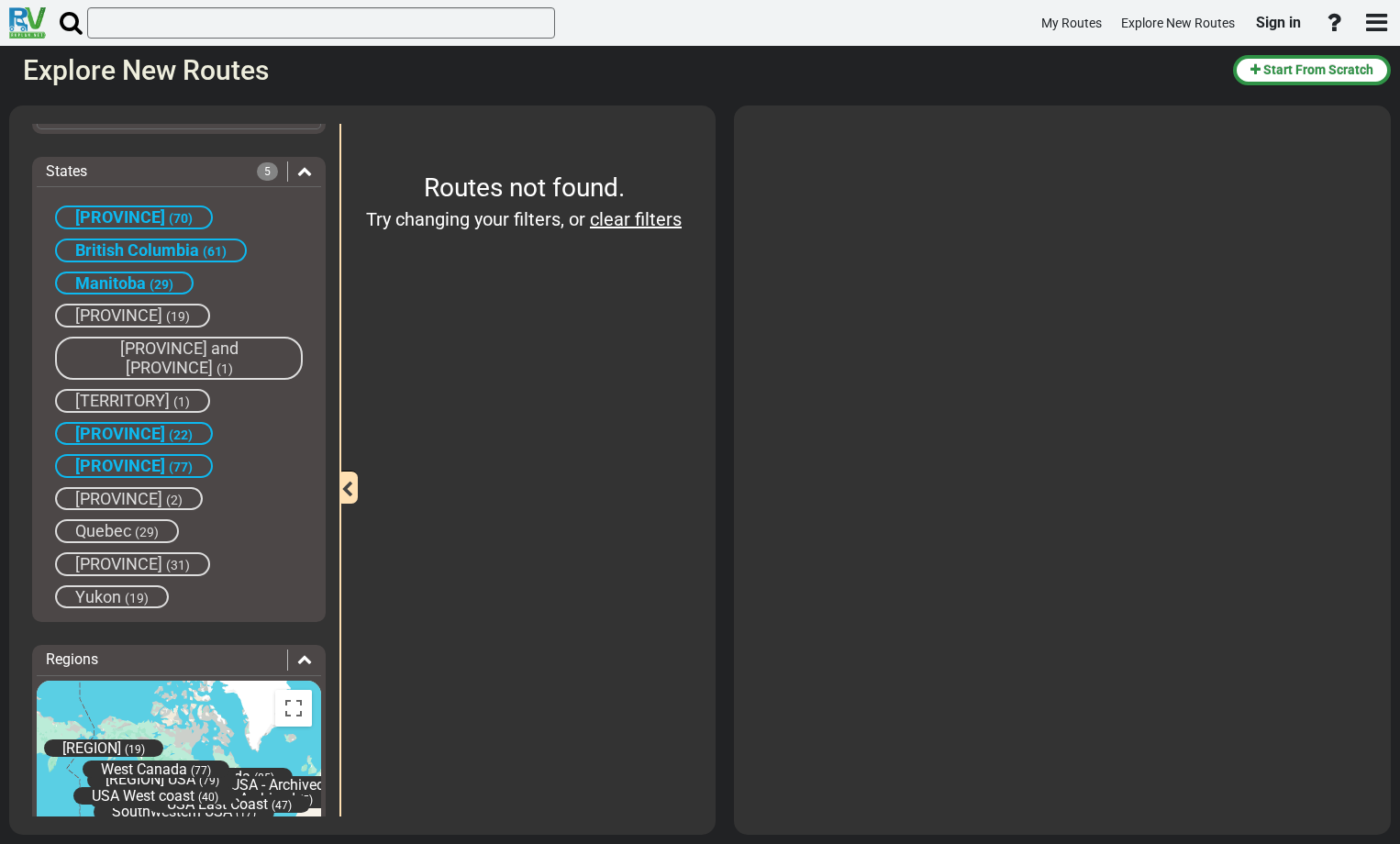 click on "[PROVINCE]" at bounding box center (118, 563) 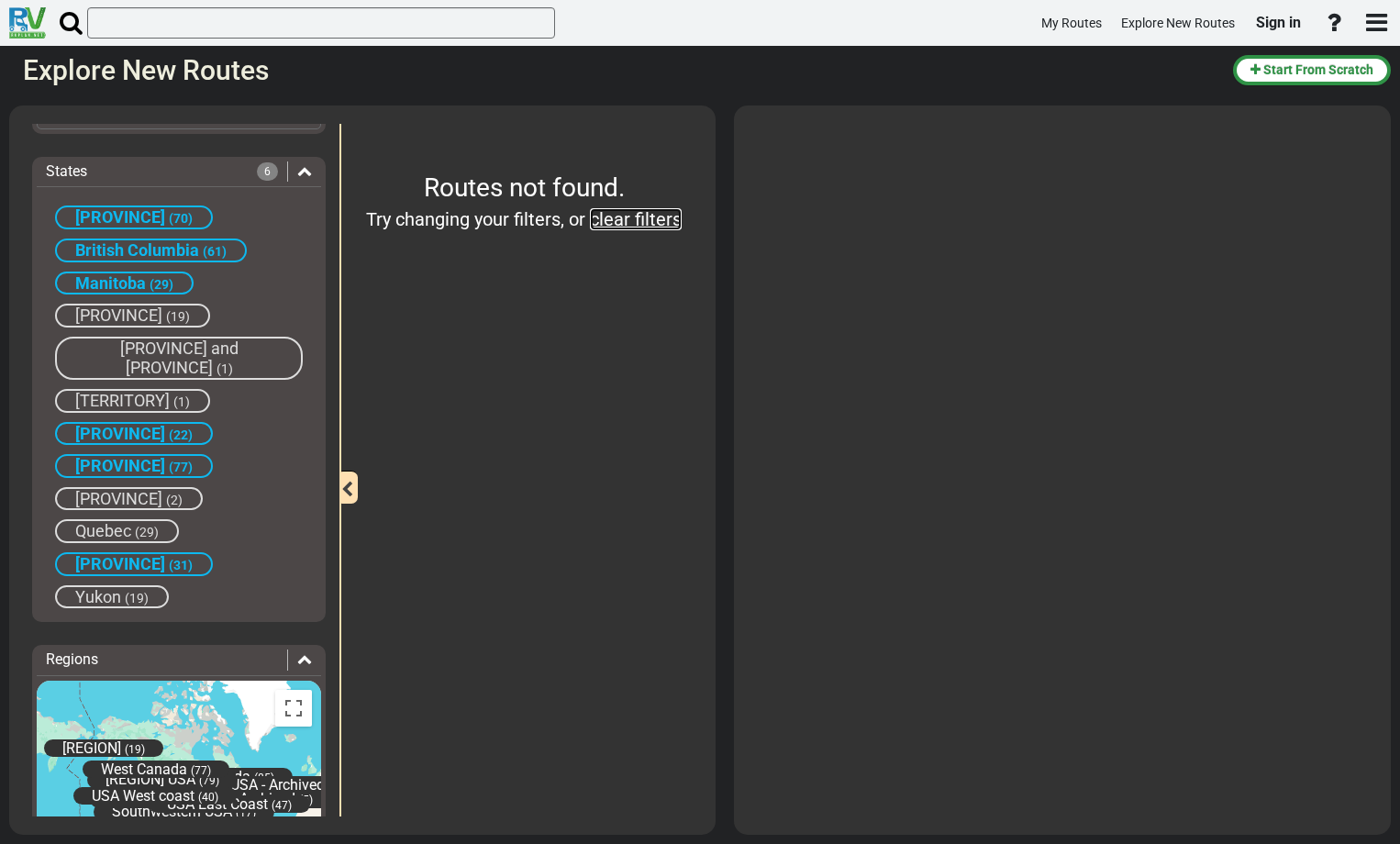 click on "clear filters" at bounding box center [636, 219] 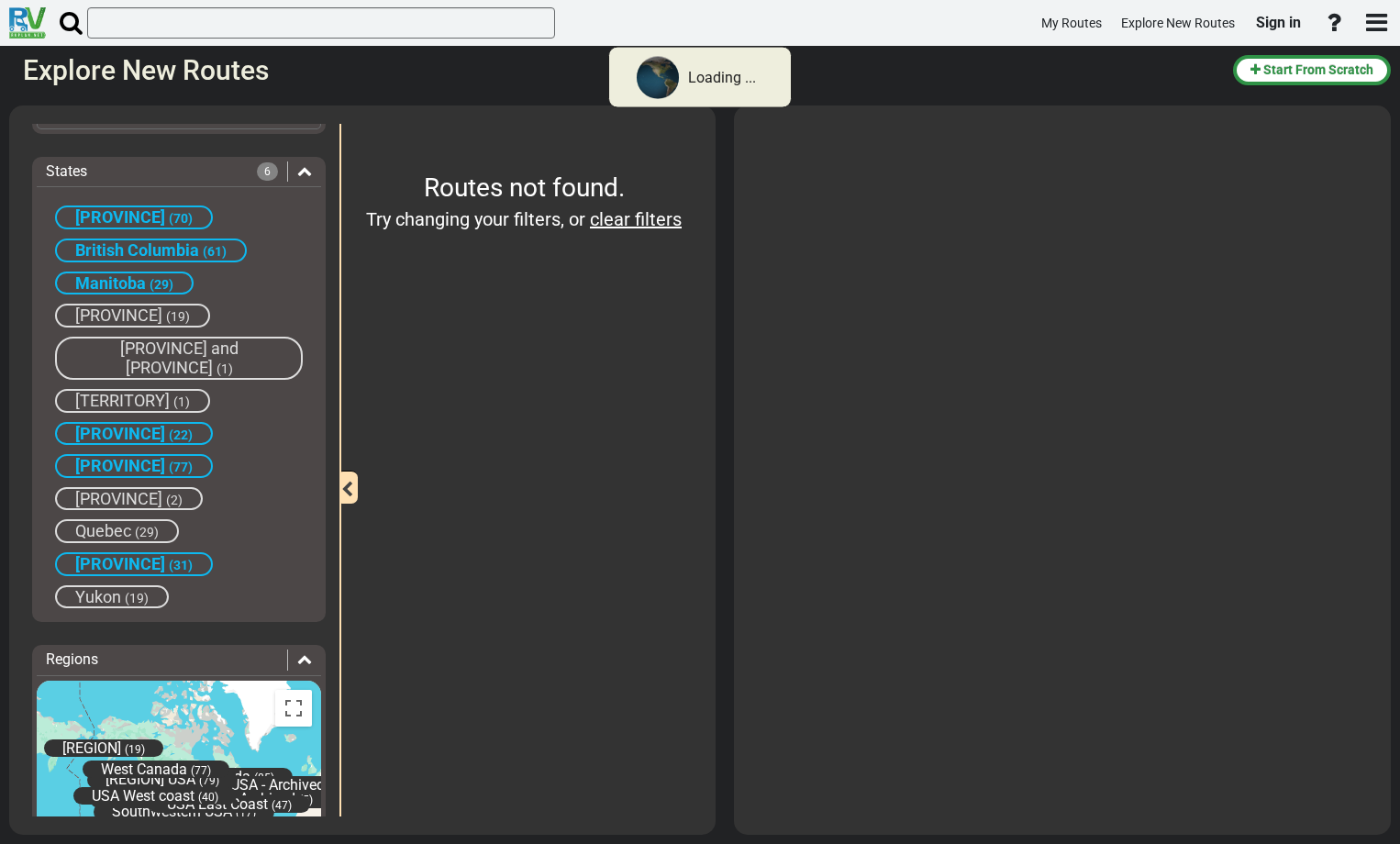 type 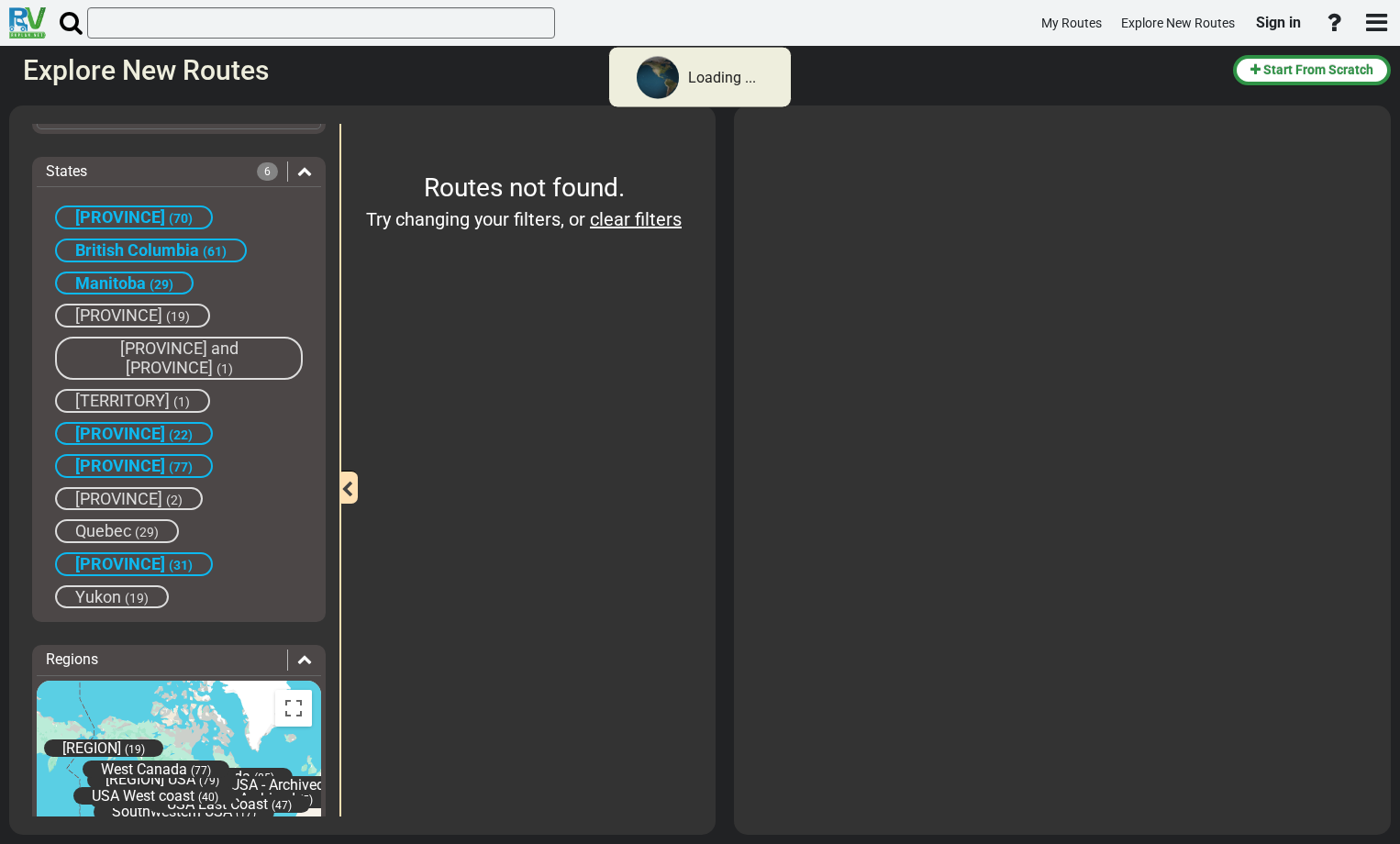 type 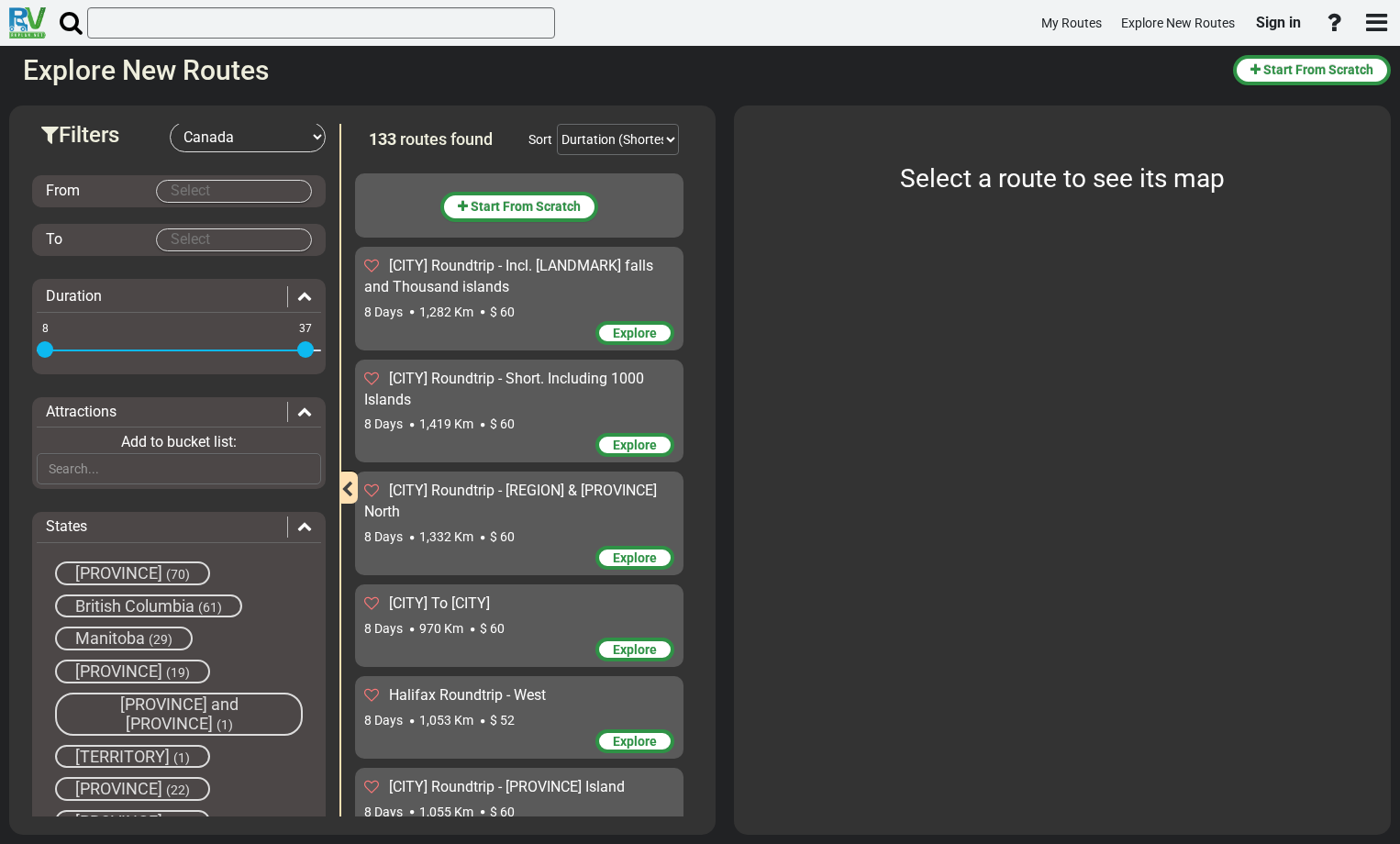 scroll, scrollTop: 0, scrollLeft: 0, axis: both 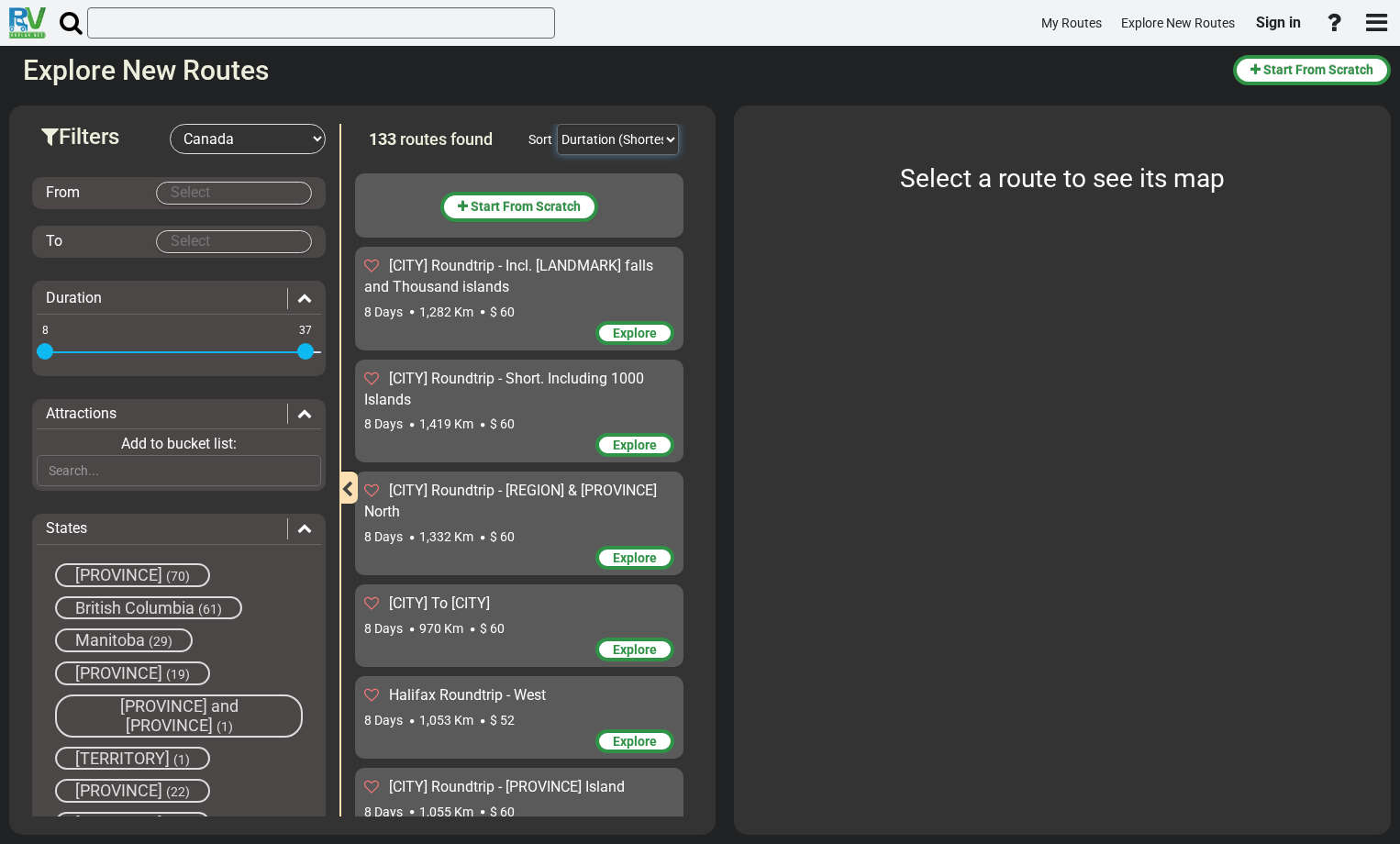 click on "Durtation (Shortest) Durtation (Longest) Distance (Shortest) Distance (Longest) Price (Lowest) Price (Highest) A -> Z Z -> A" at bounding box center (617, 139) 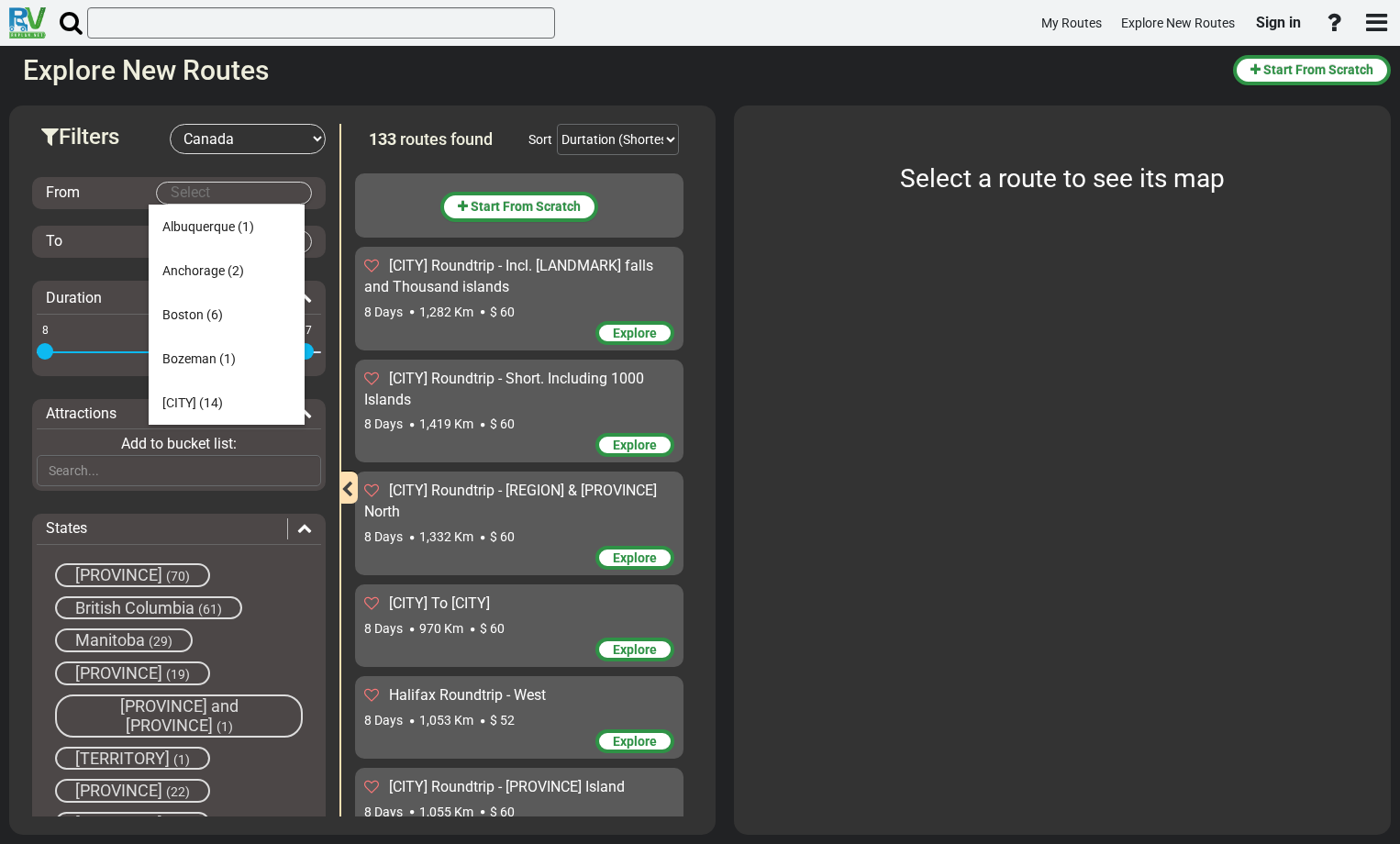 click on "My Routes
Explore New Routes
Sign in
×" at bounding box center [700, 422] 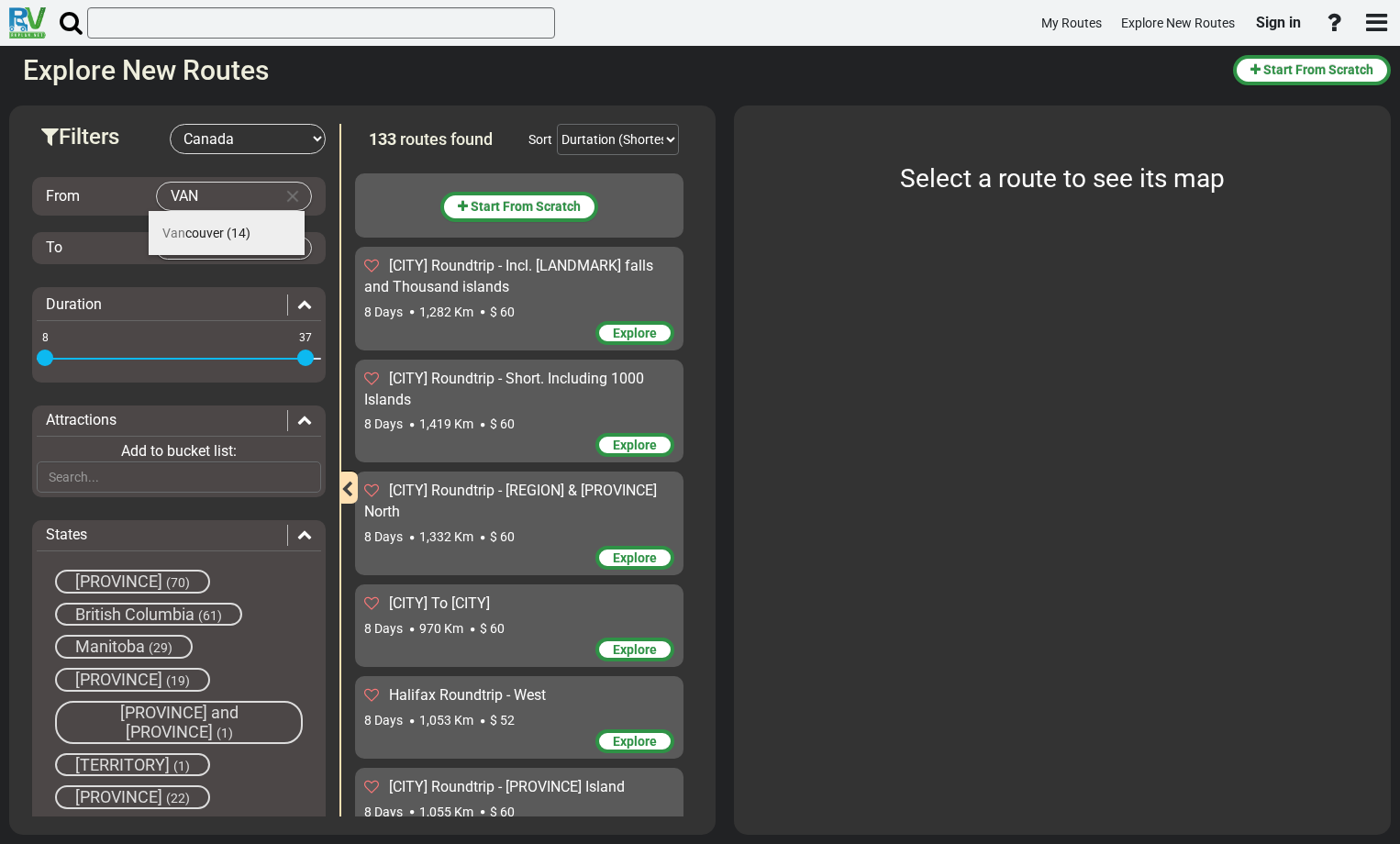 click on "Van" at bounding box center [173, 233] 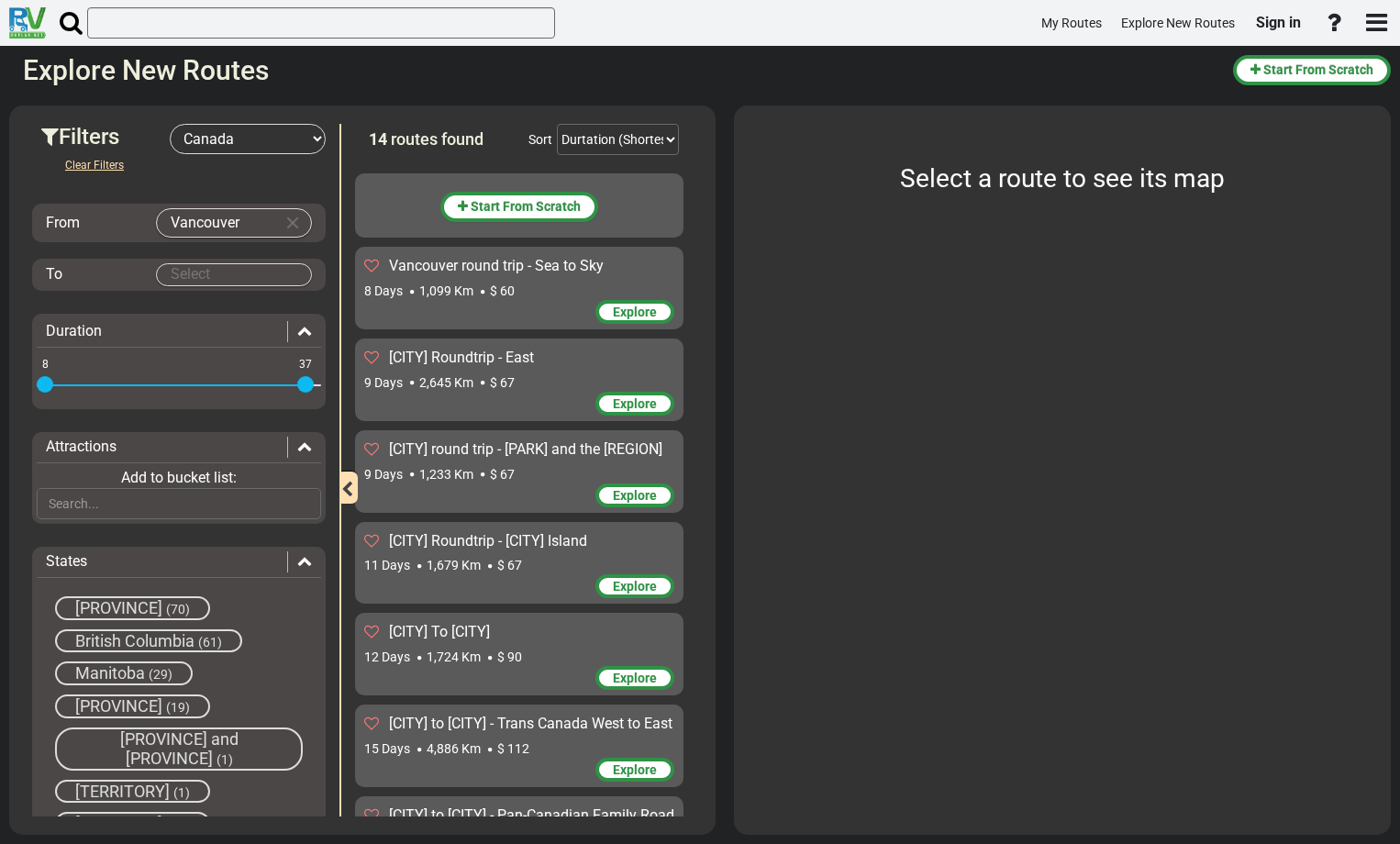 click on "My Routes
Explore New Routes
Sign in
×" at bounding box center [700, 422] 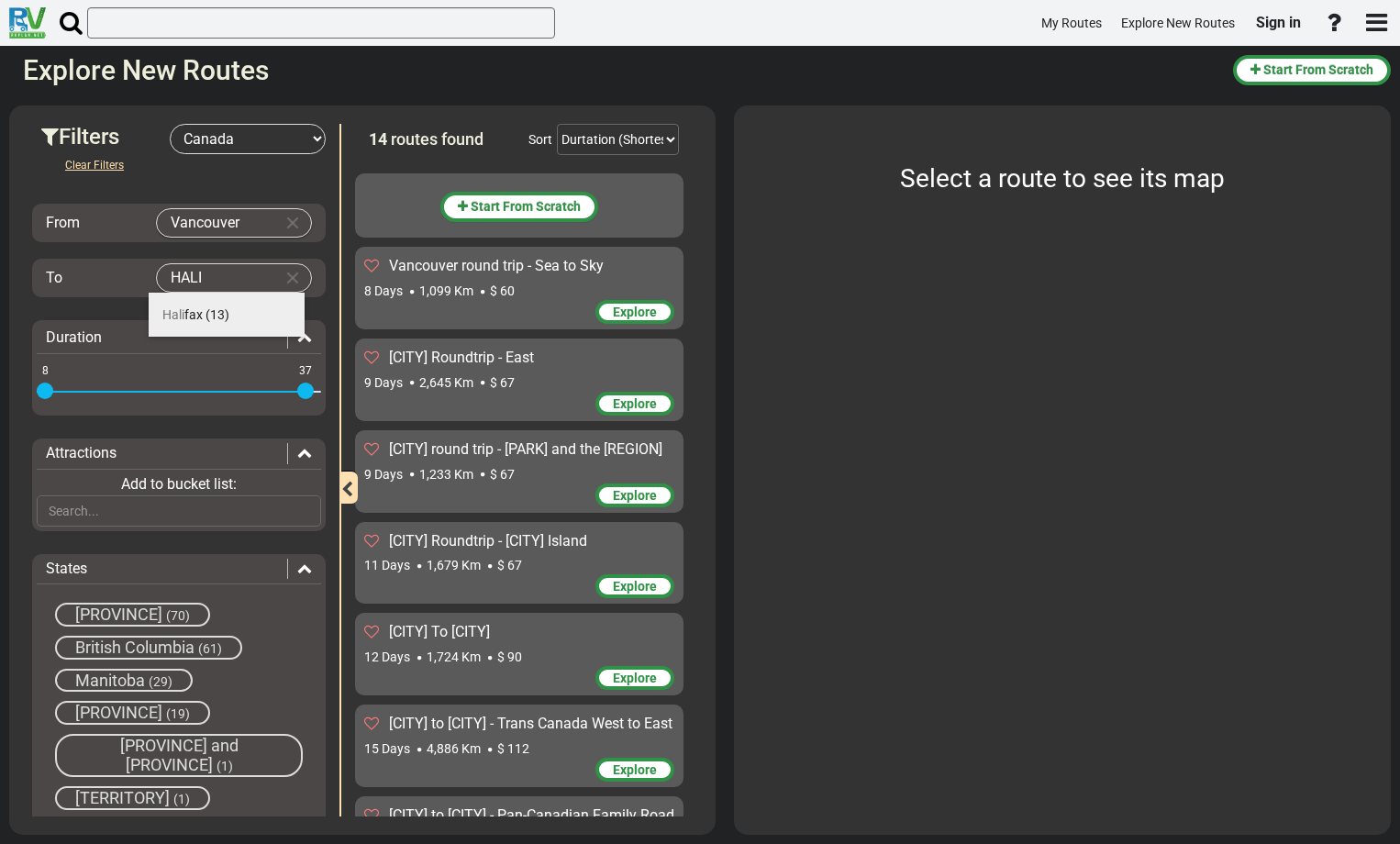 click on "Hali" at bounding box center [173, 315] 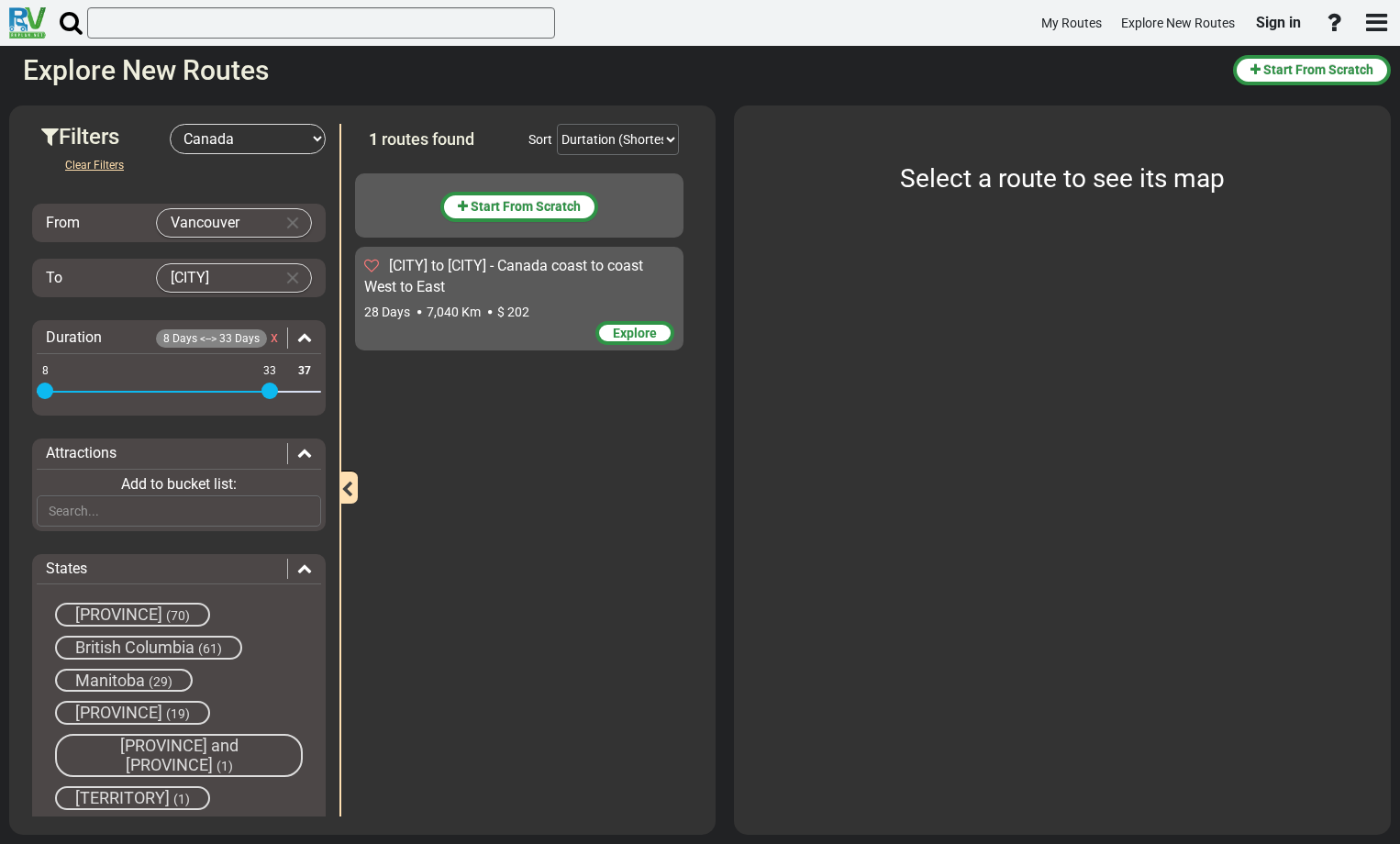 drag, startPoint x: 303, startPoint y: 392, endPoint x: 248, endPoint y: 394, distance: 55.036352 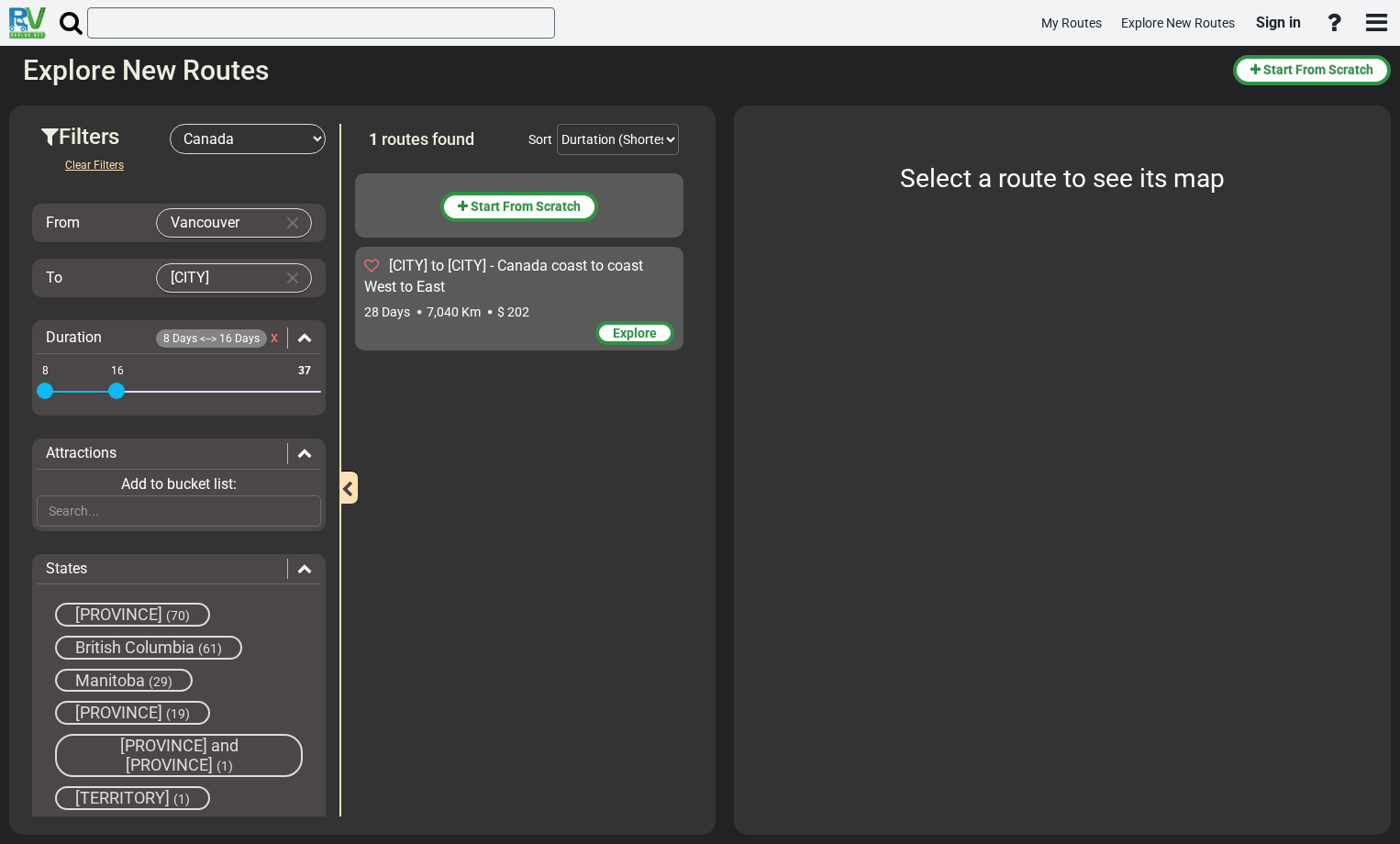 drag, startPoint x: 250, startPoint y: 386, endPoint x: 106, endPoint y: 396, distance: 144.3468 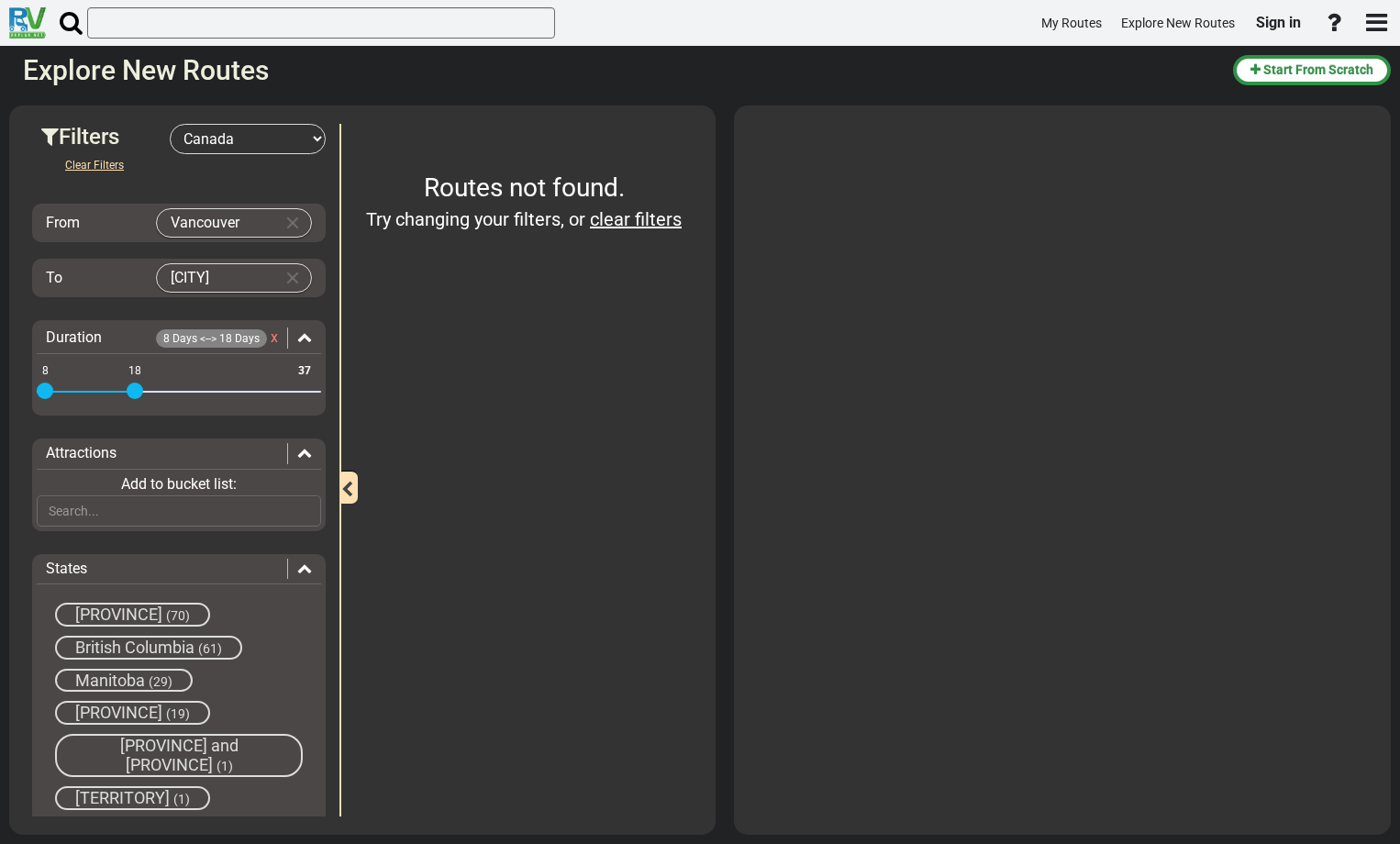 drag, startPoint x: 106, startPoint y: 396, endPoint x: 132, endPoint y: 396, distance: 26 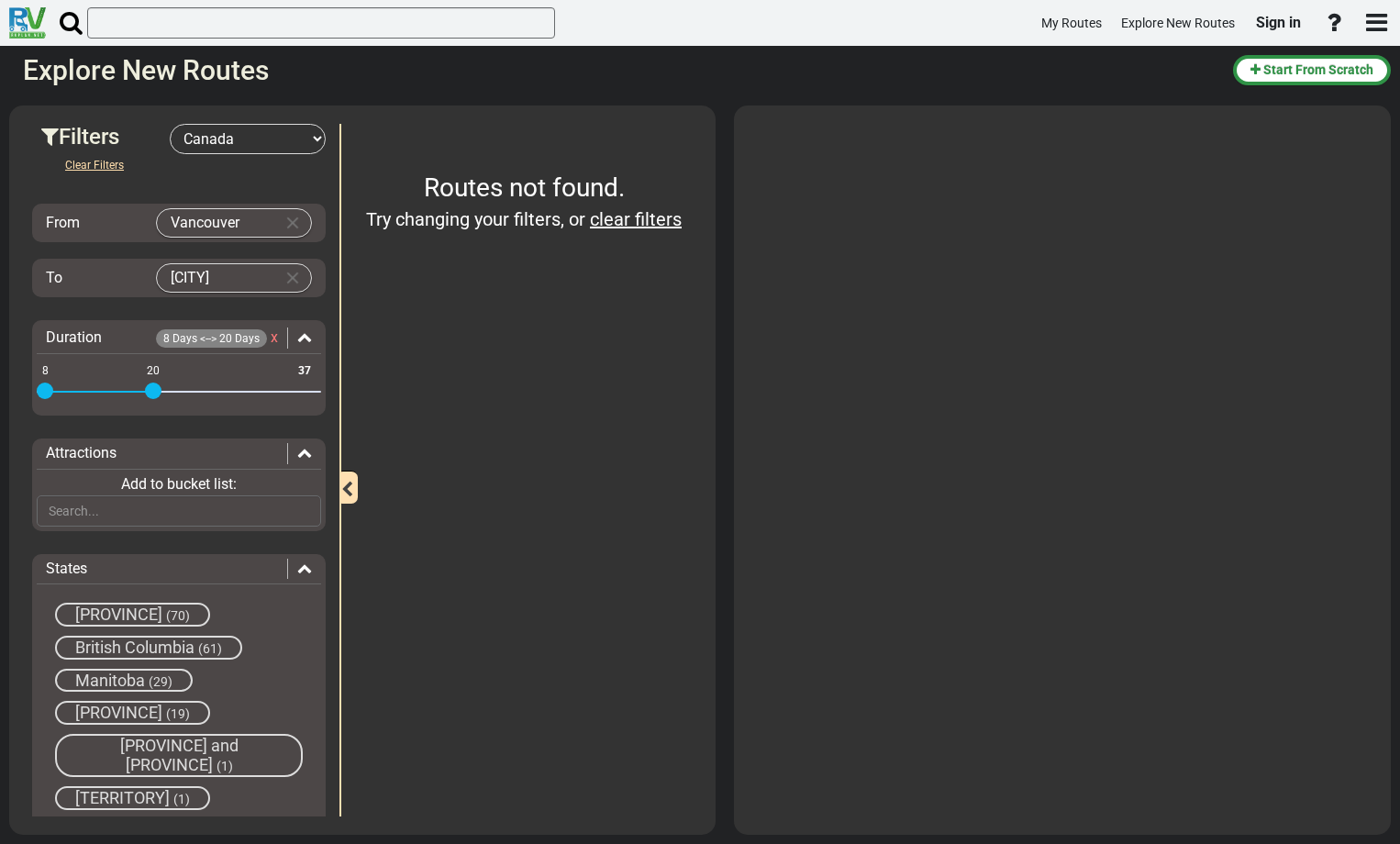 drag, startPoint x: 132, startPoint y: 396, endPoint x: 151, endPoint y: 394, distance: 19.104973 